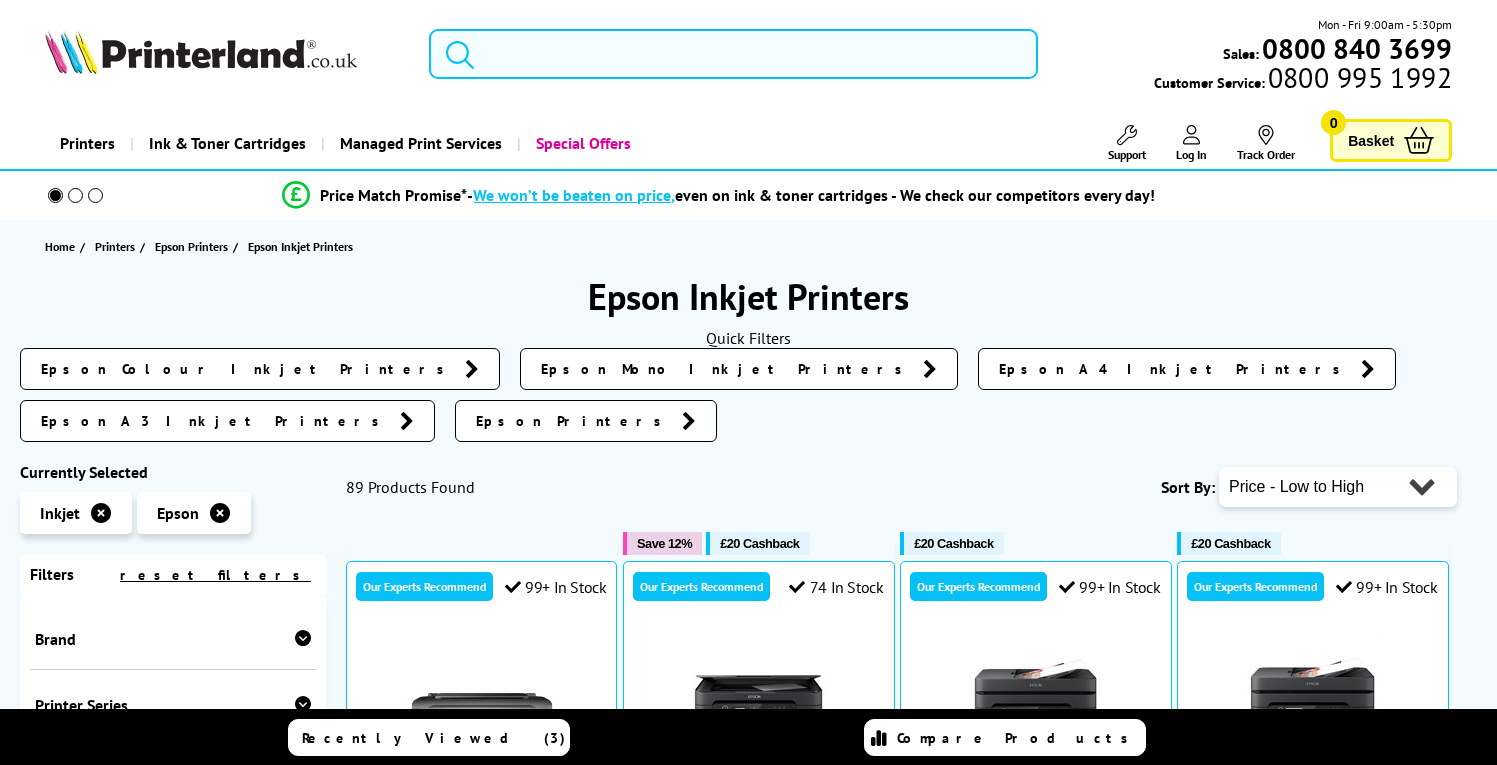 scroll, scrollTop: 0, scrollLeft: 0, axis: both 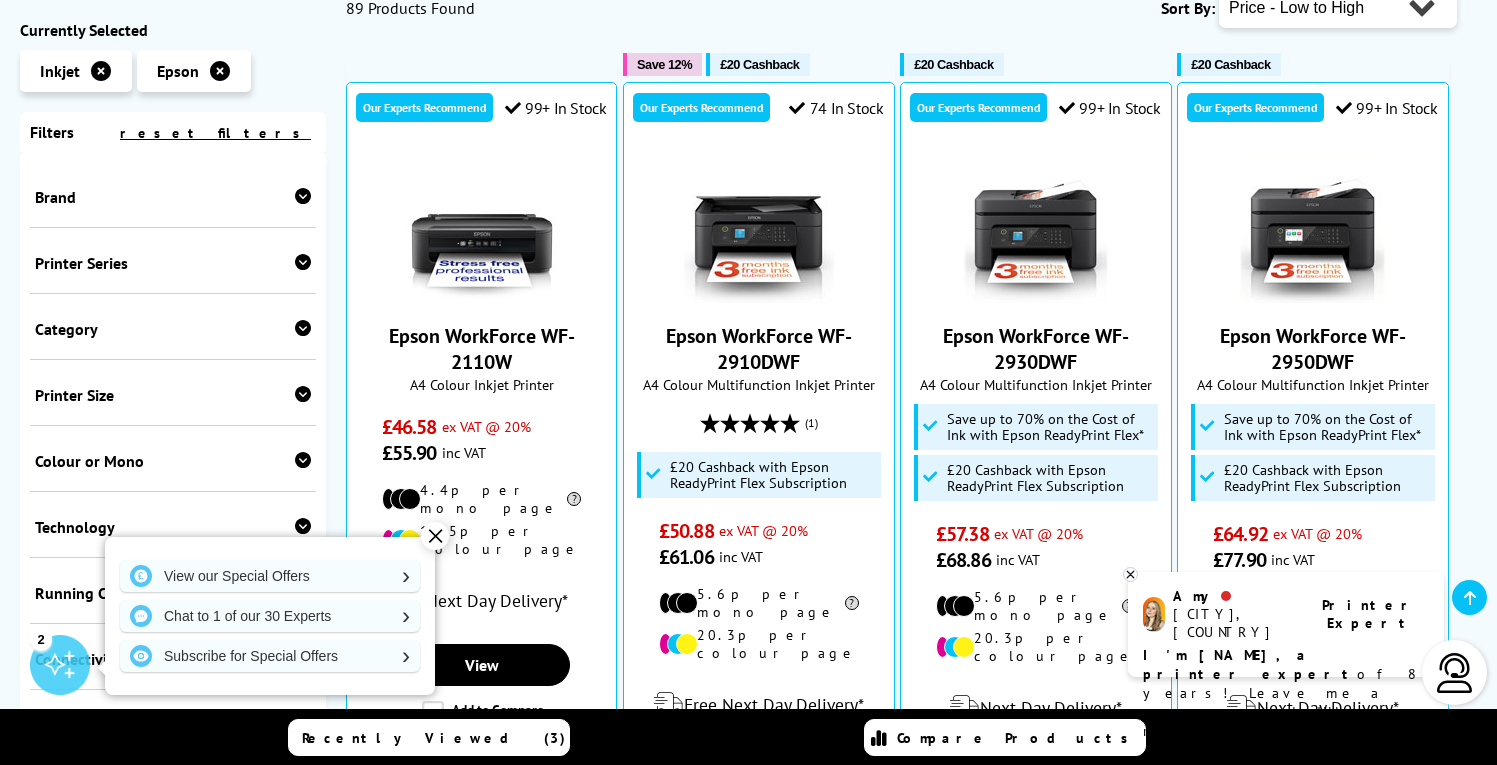 click on "✕" at bounding box center [435, 536] 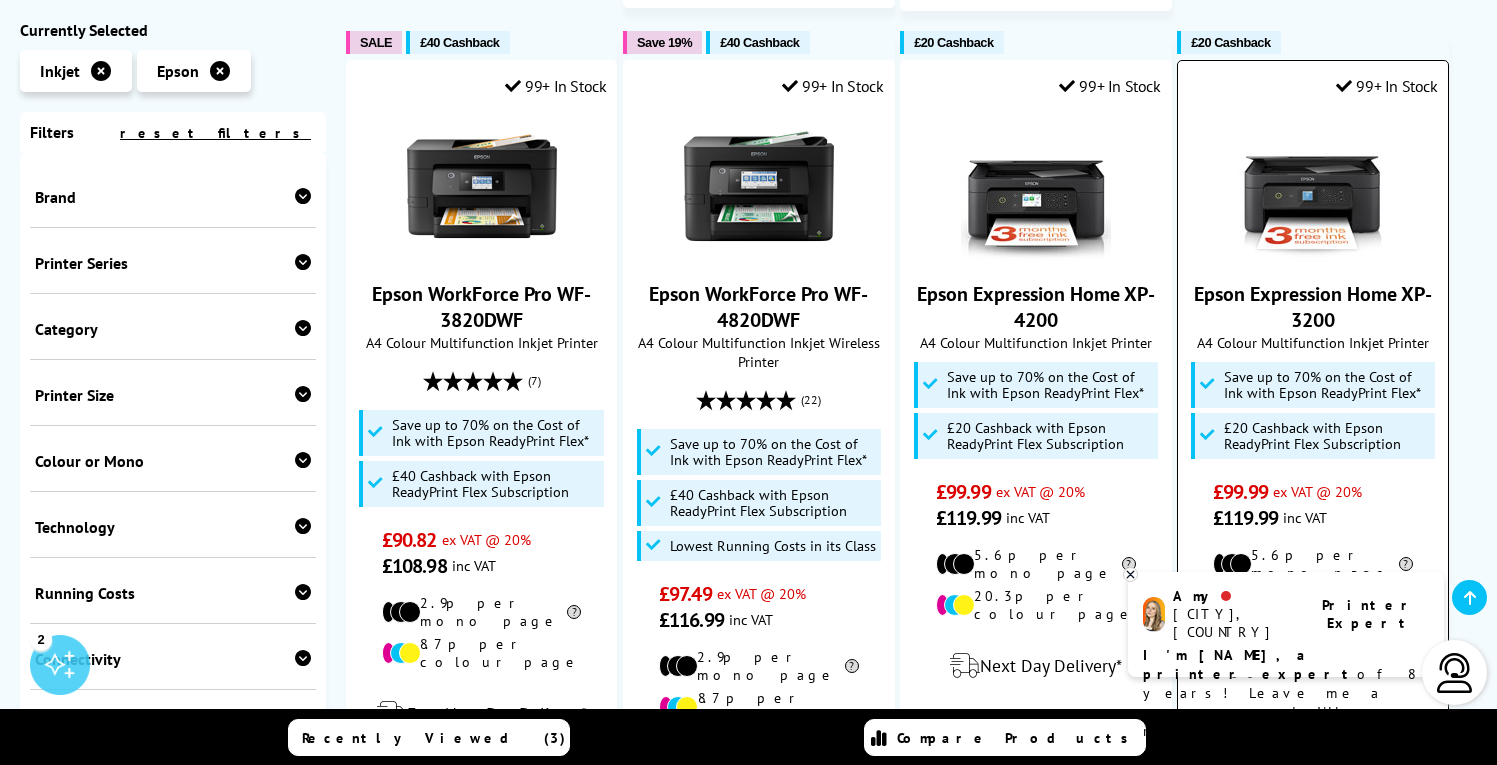 scroll, scrollTop: 2098, scrollLeft: 0, axis: vertical 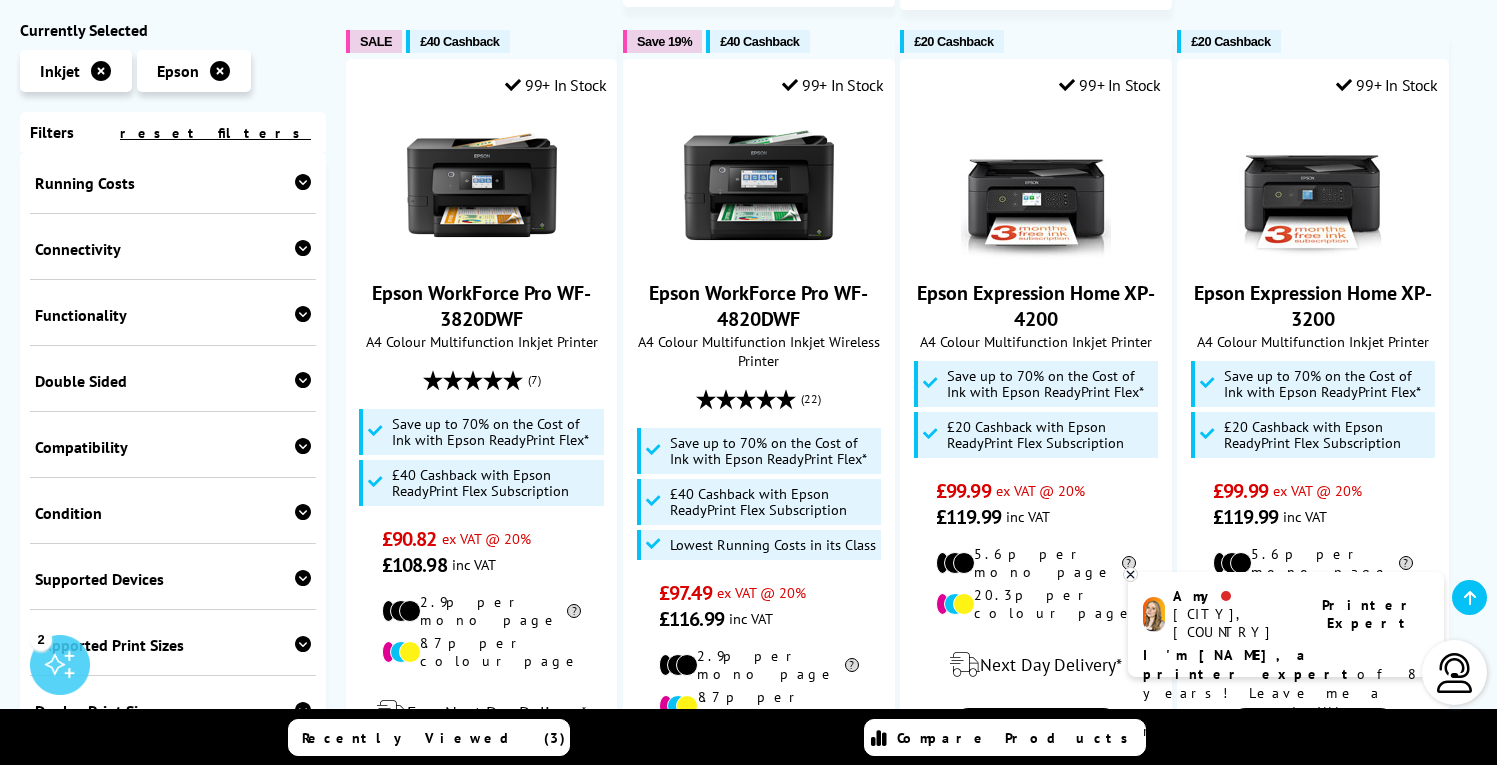 click on "Condition" at bounding box center [173, 513] 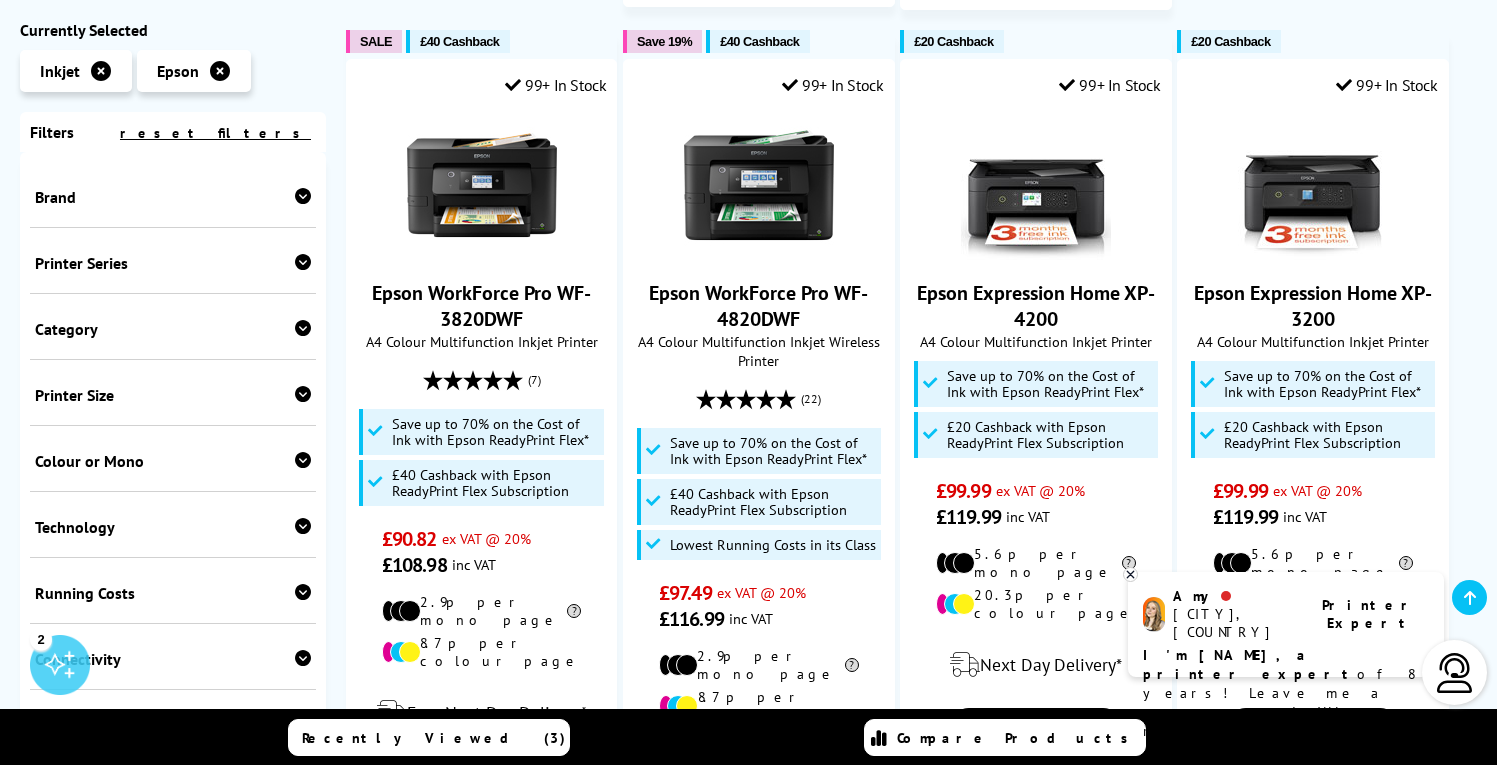 scroll, scrollTop: 0, scrollLeft: 0, axis: both 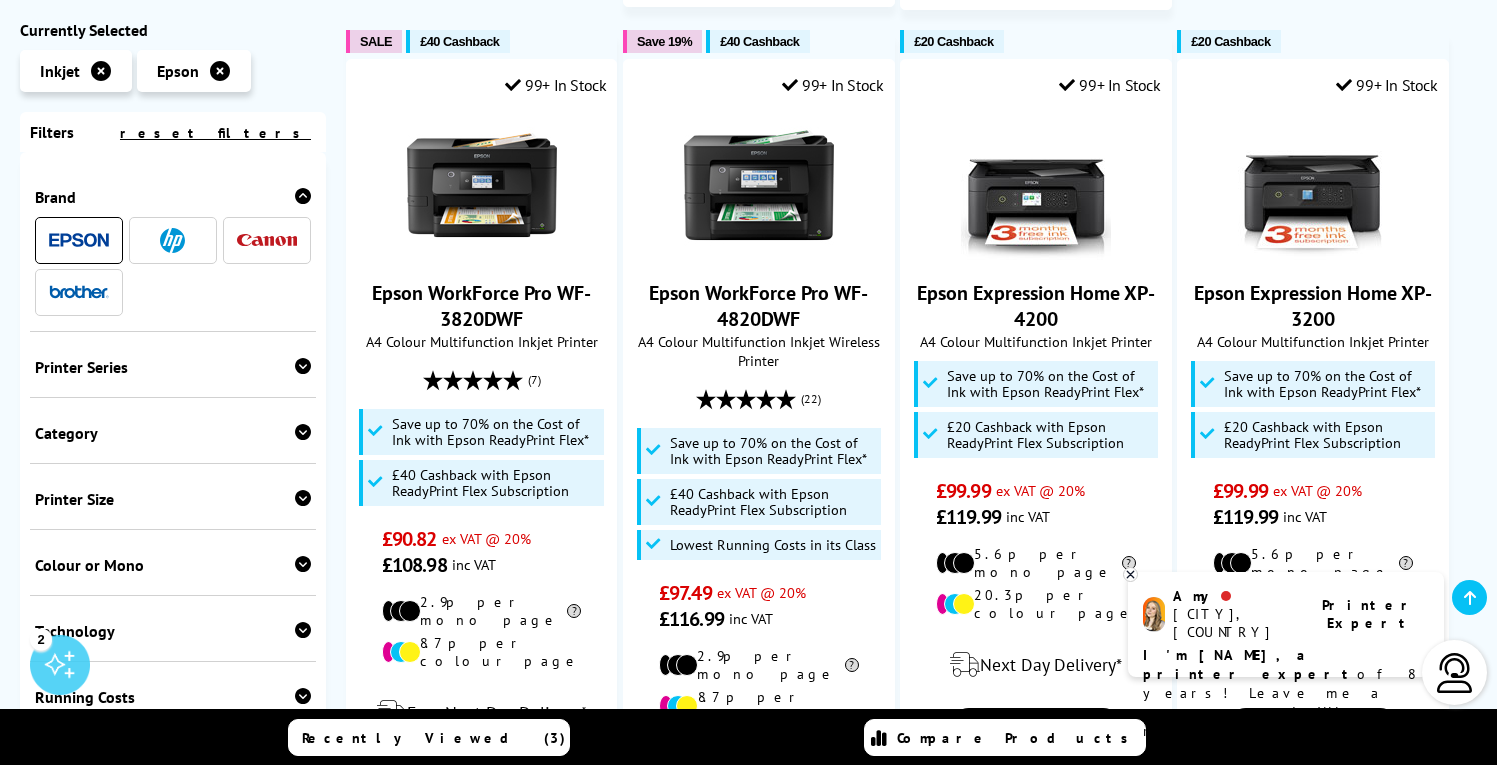 click on "Printer Series
Workforce
Workforce Pro
SureColor
EcoTank
Expression Photo
Expression Home
Expression Premium" at bounding box center [173, 365] 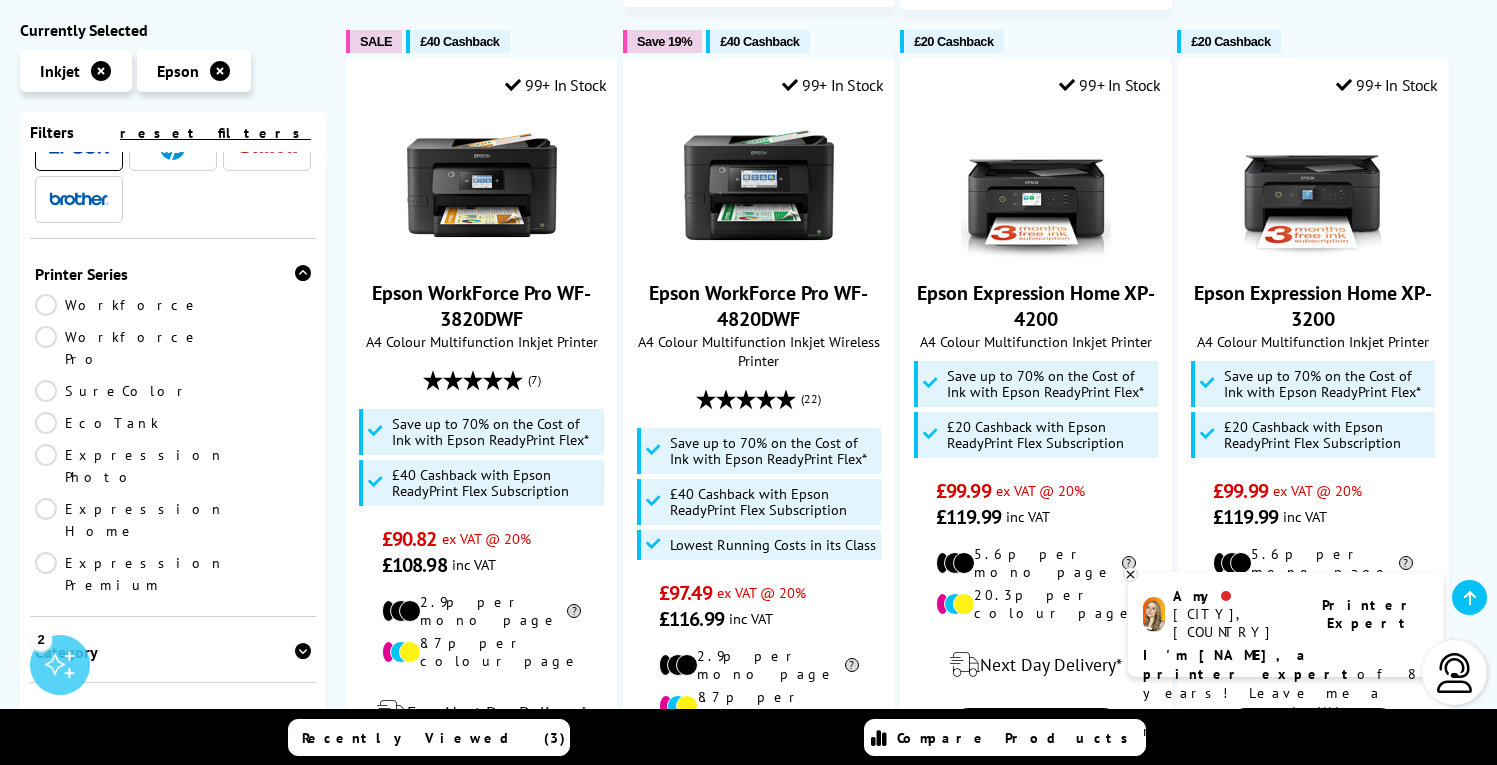scroll, scrollTop: 111, scrollLeft: 0, axis: vertical 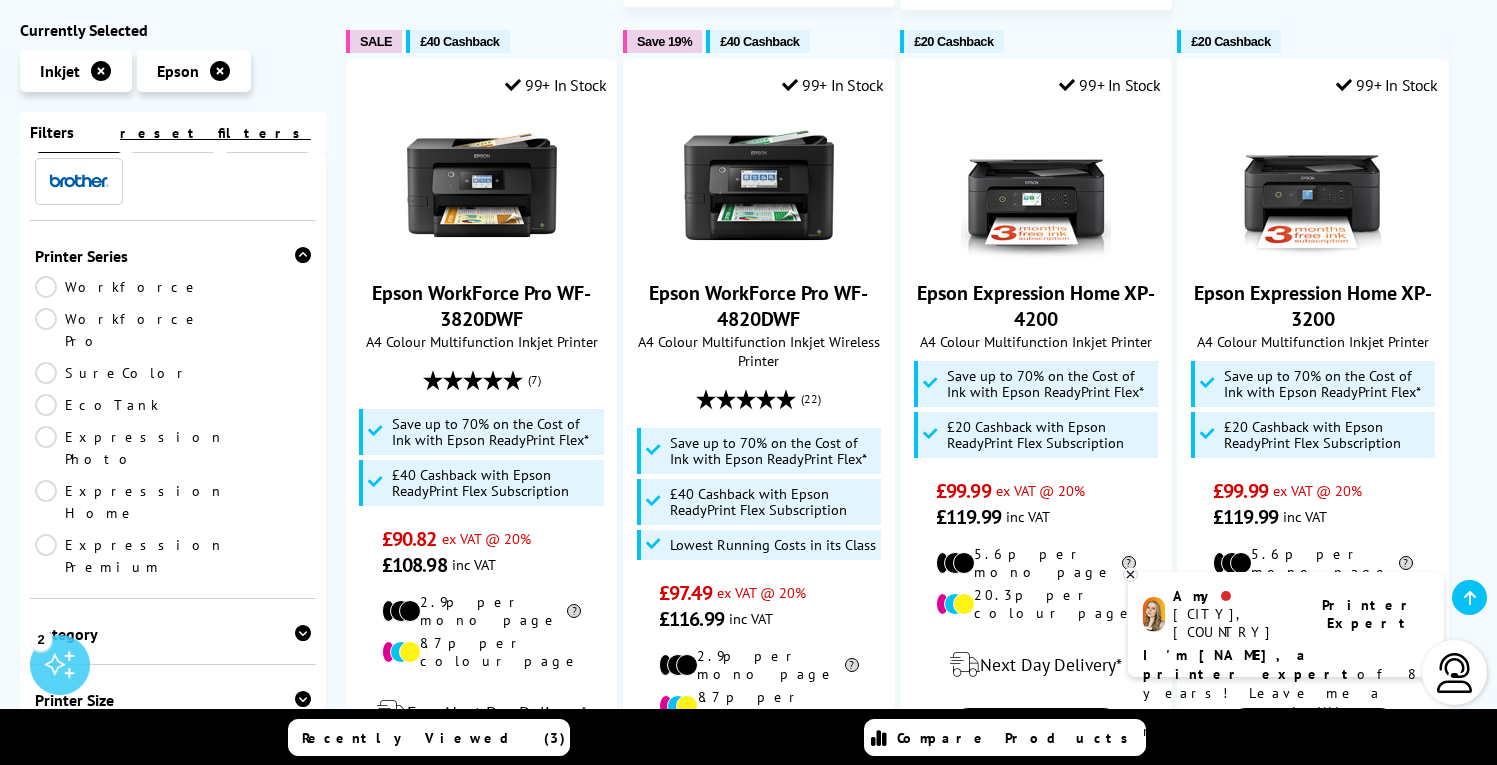 click on "EcoTank" at bounding box center (104, 405) 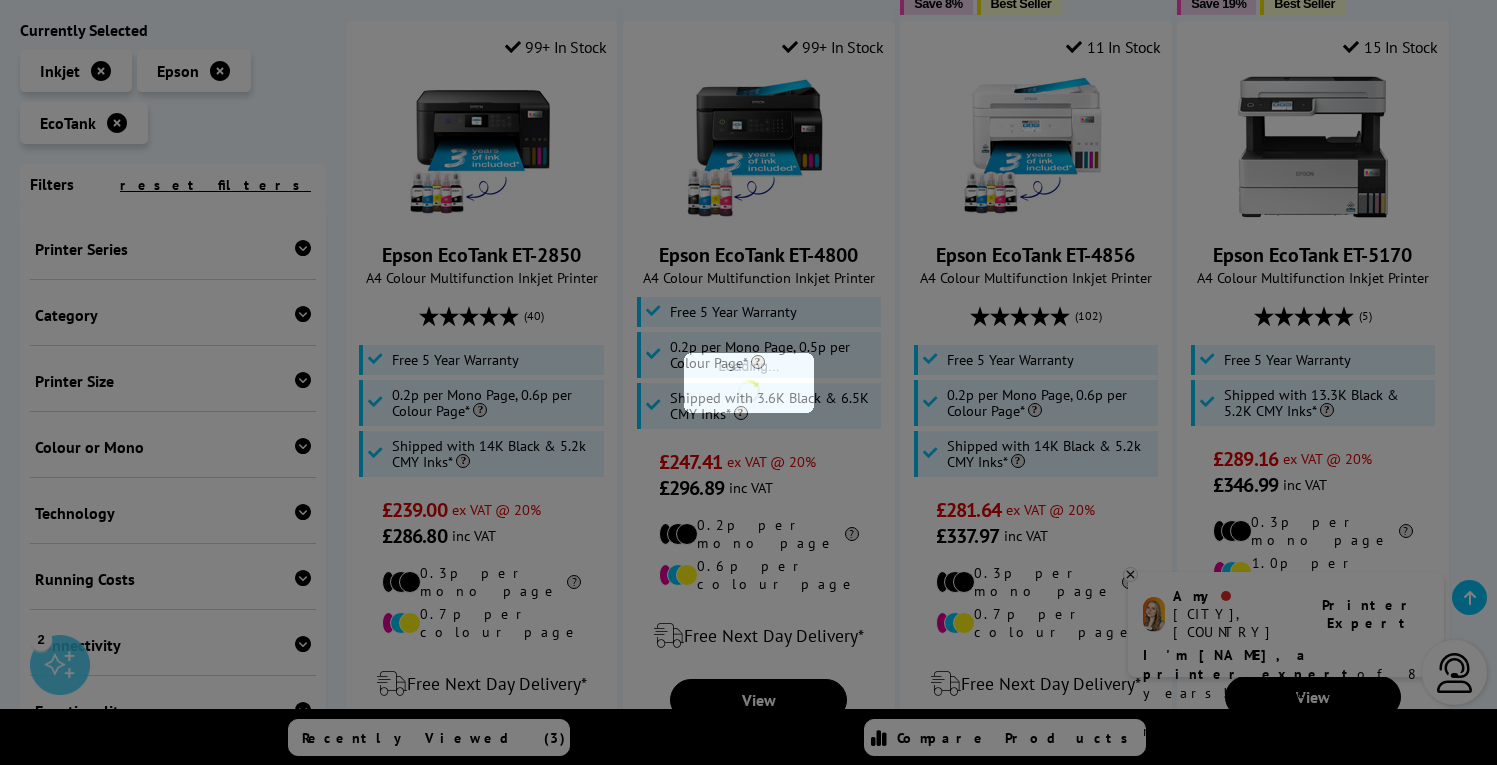 scroll, scrollTop: 111, scrollLeft: 0, axis: vertical 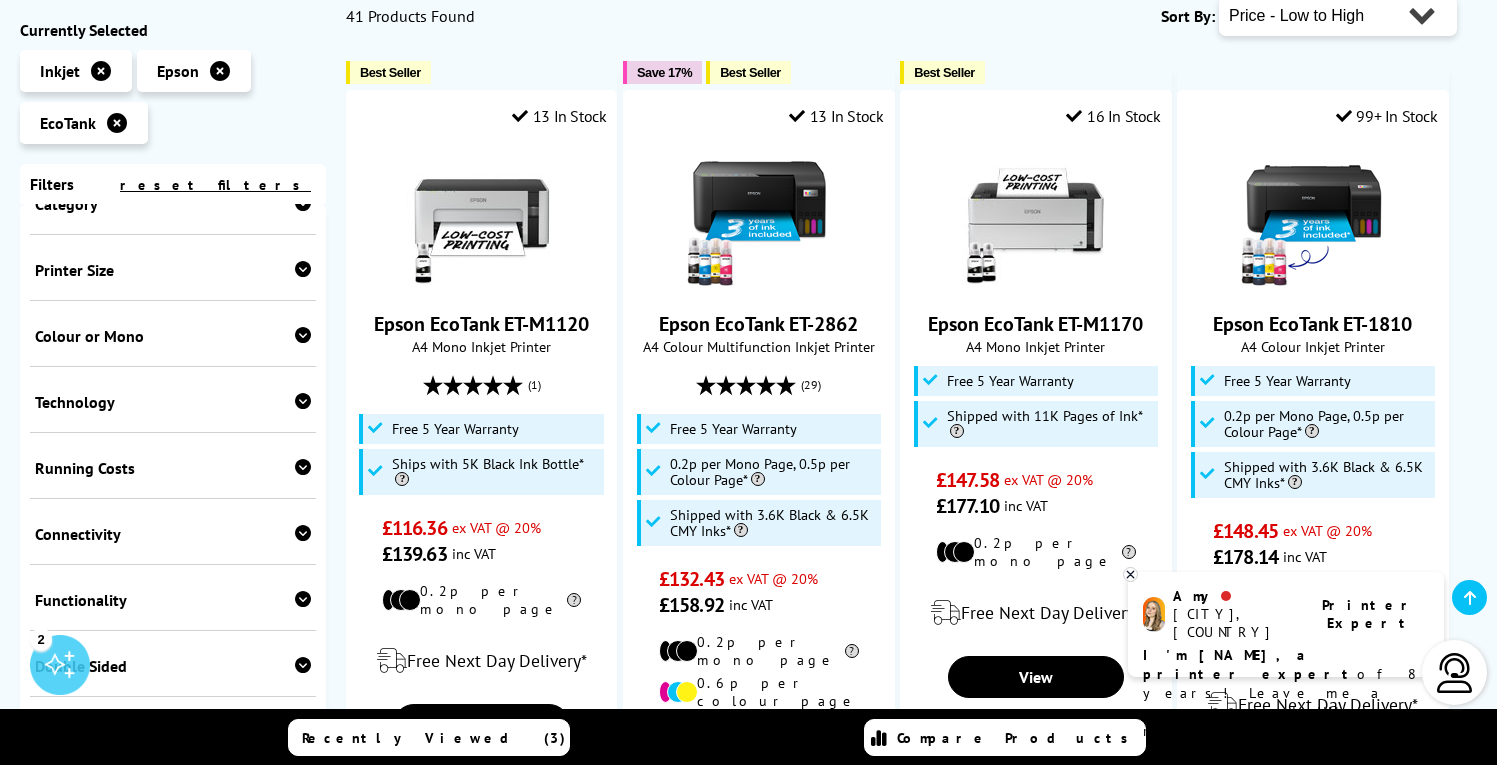 click 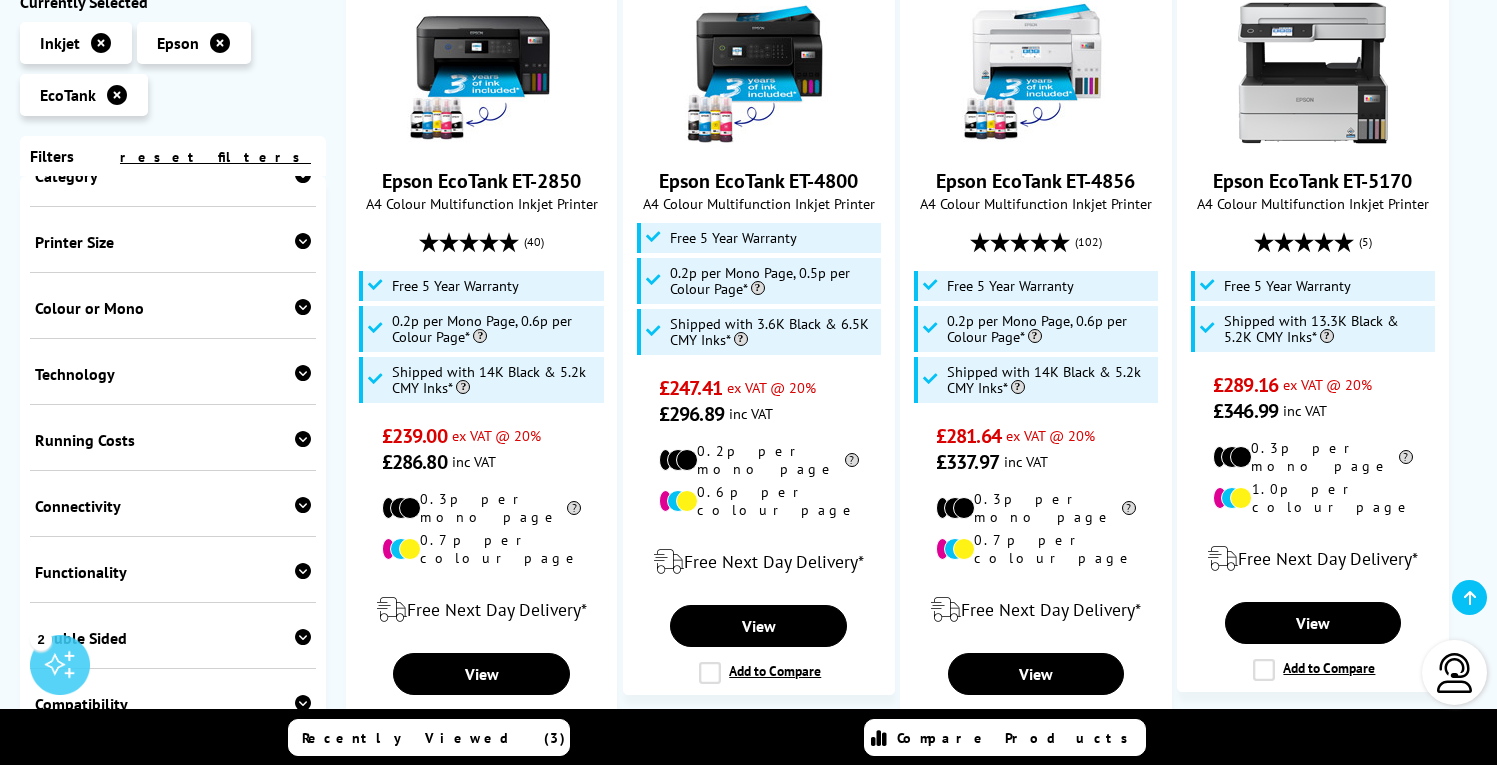 scroll, scrollTop: 2174, scrollLeft: 0, axis: vertical 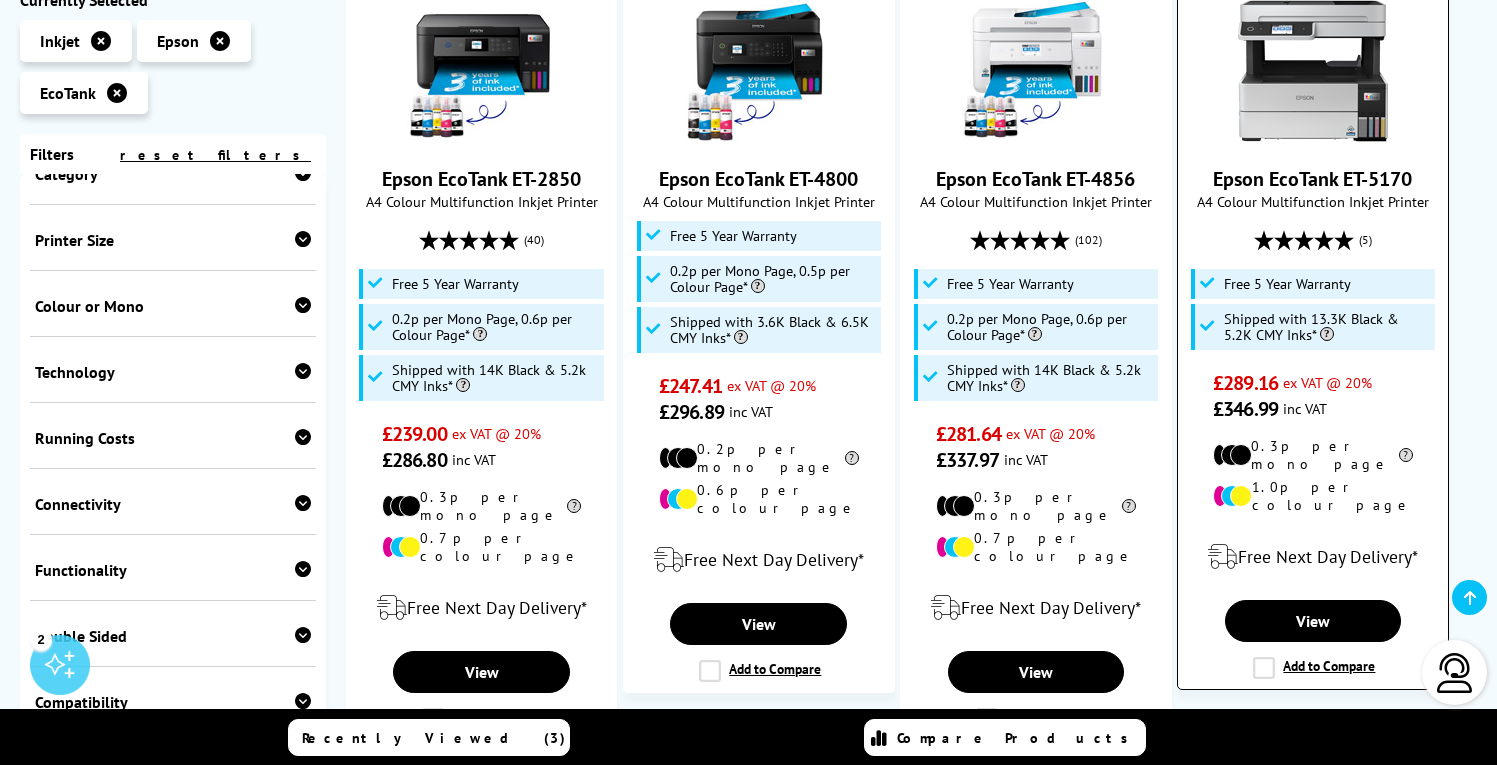 click on "Add to Compare" at bounding box center (1314, 668) 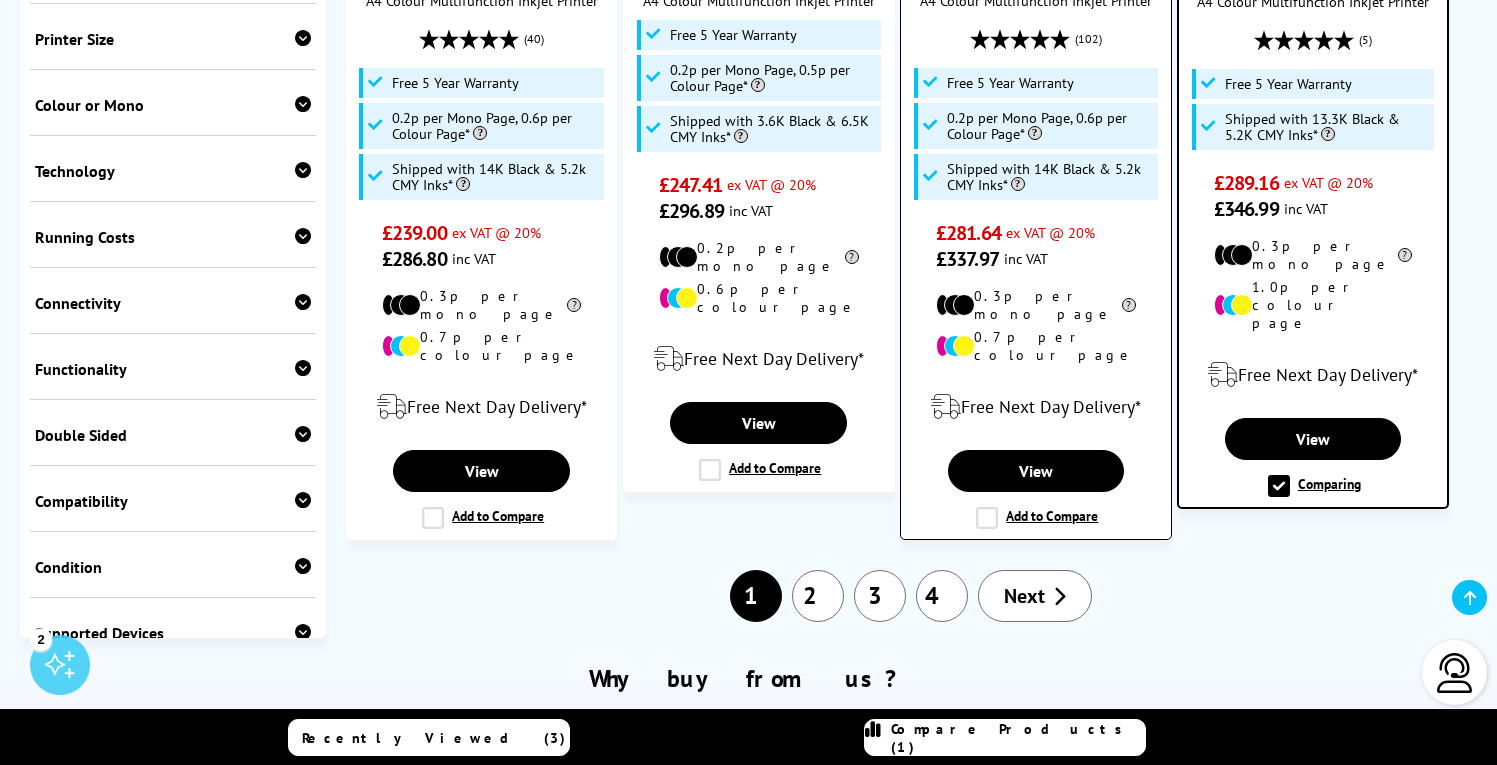 scroll, scrollTop: 2386, scrollLeft: 0, axis: vertical 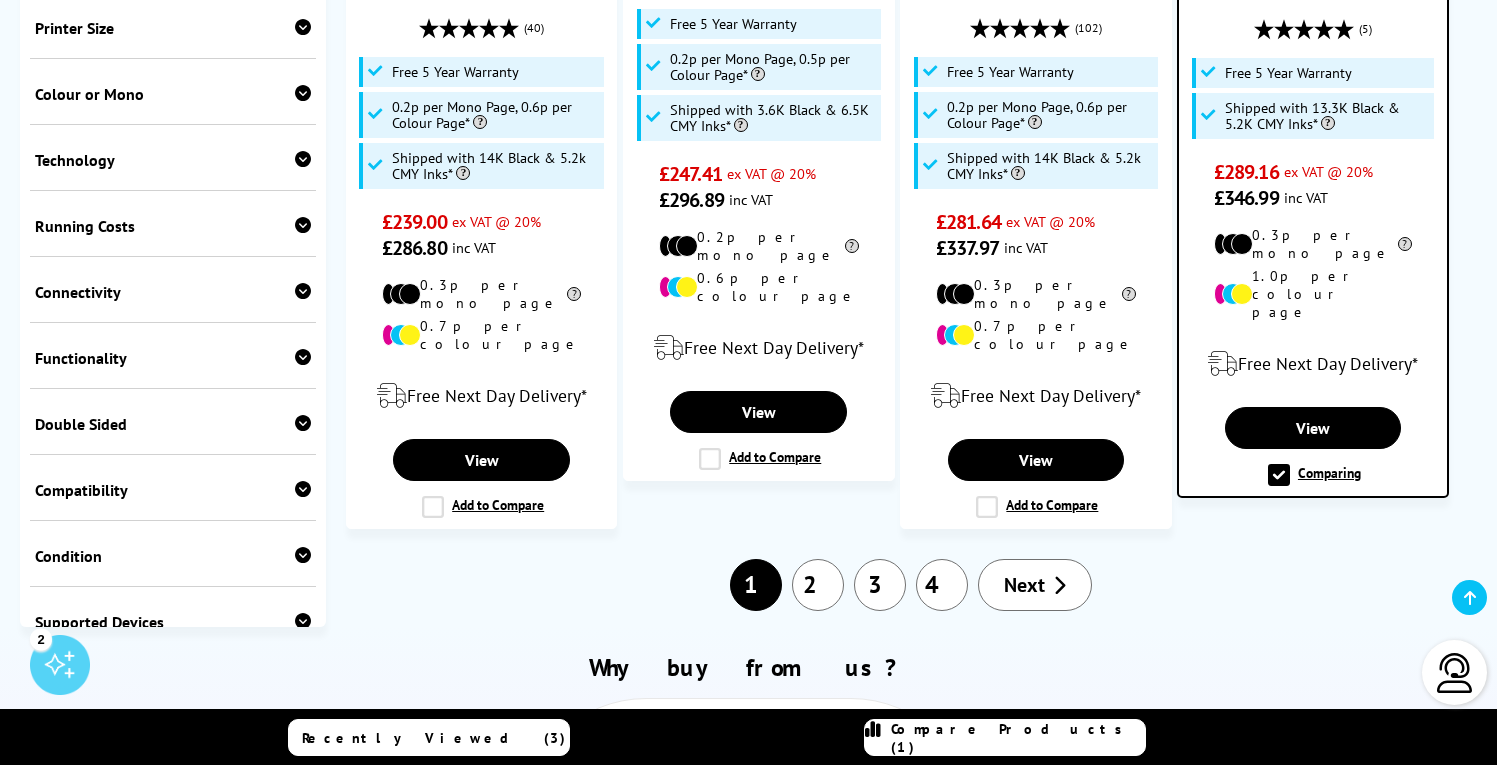 click on "2" at bounding box center (818, 585) 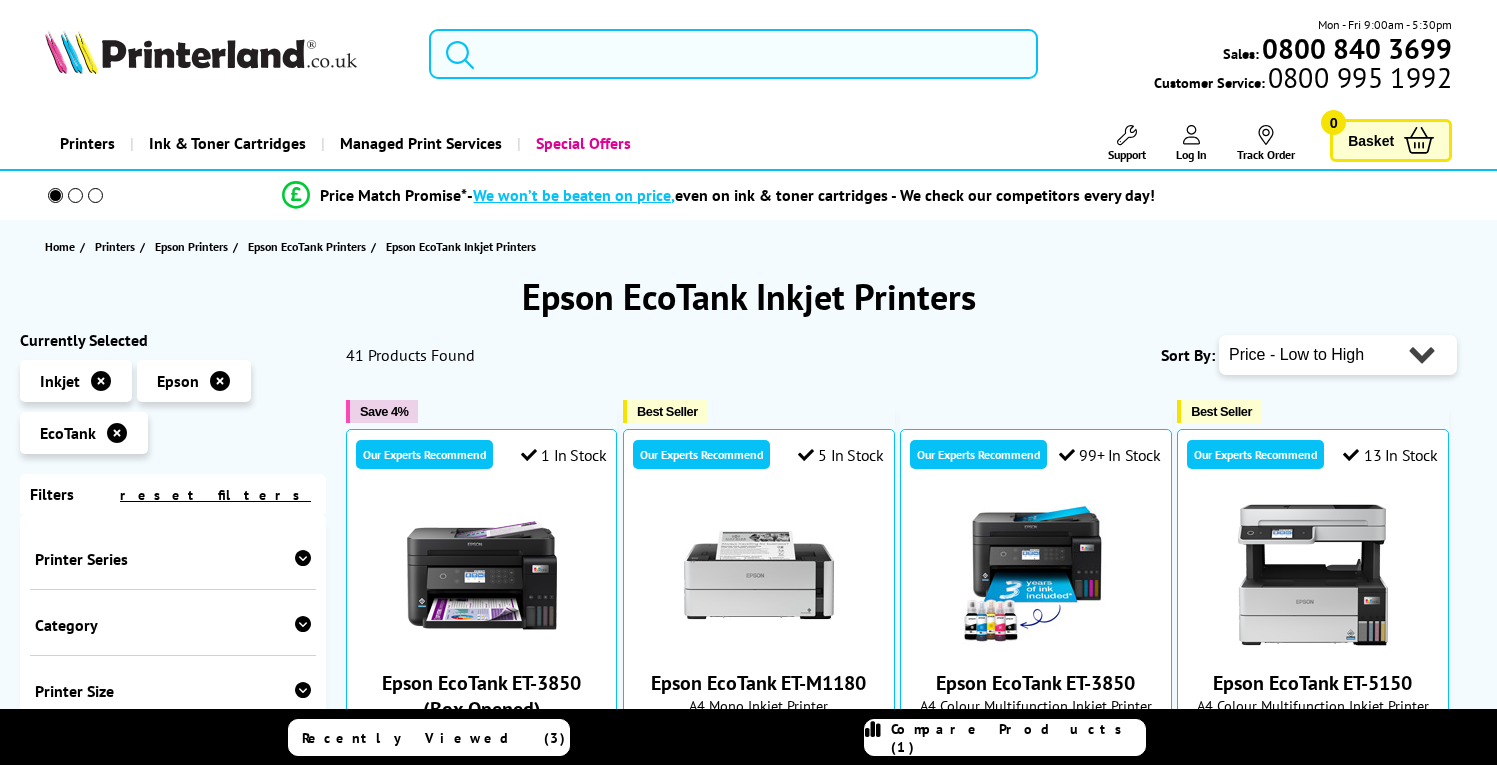 scroll, scrollTop: 0, scrollLeft: 0, axis: both 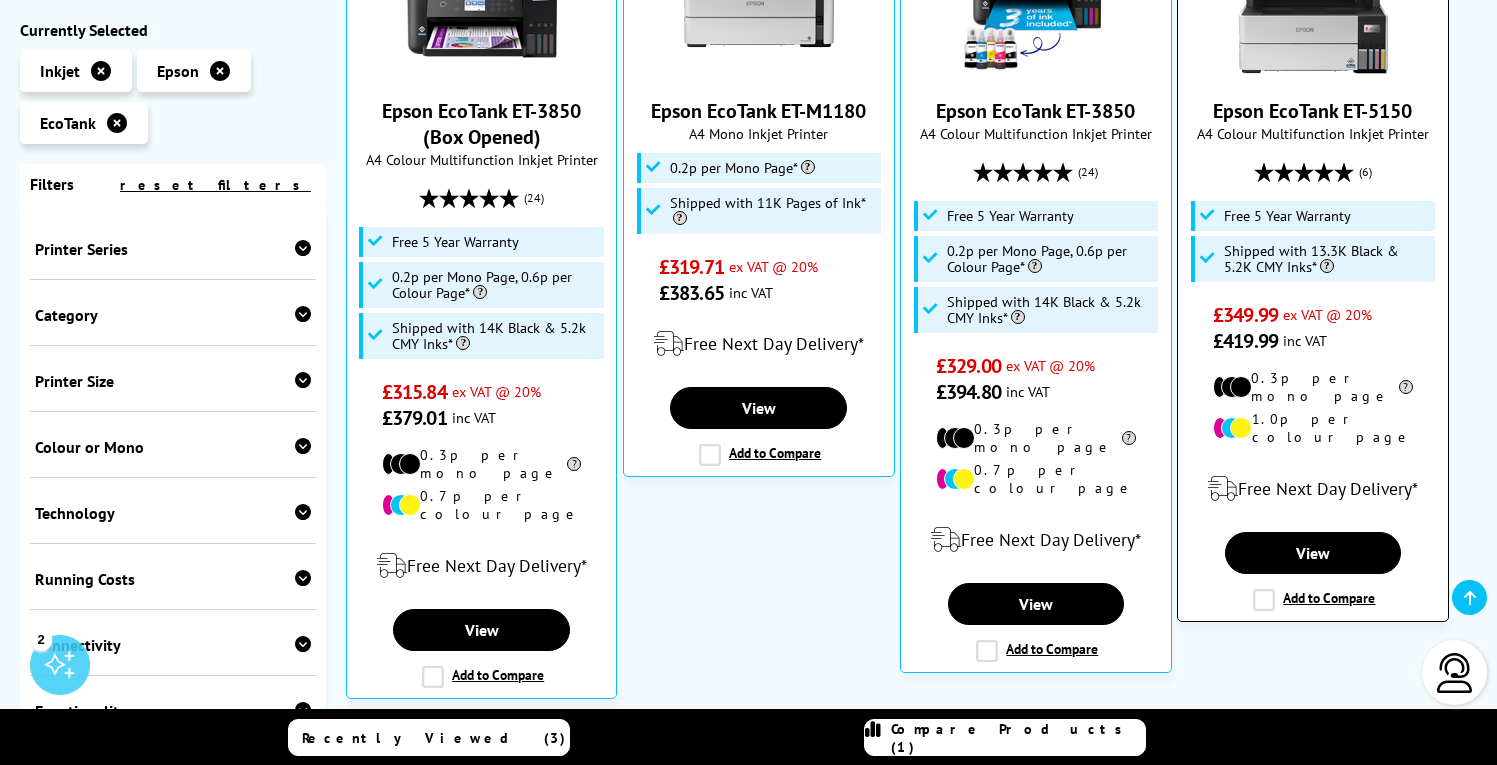 click on "Add to Compare" at bounding box center [1314, 600] 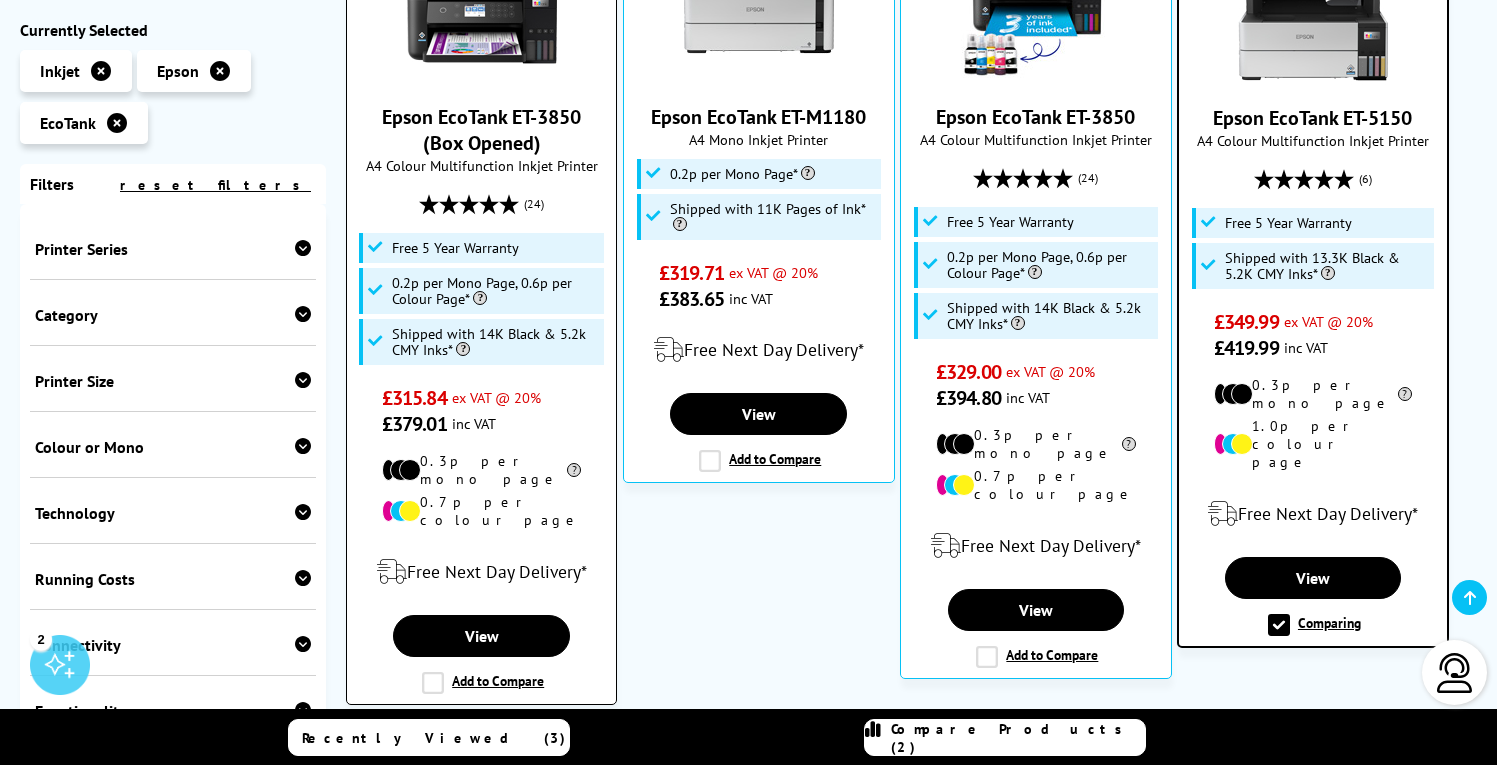 scroll, scrollTop: 570, scrollLeft: 0, axis: vertical 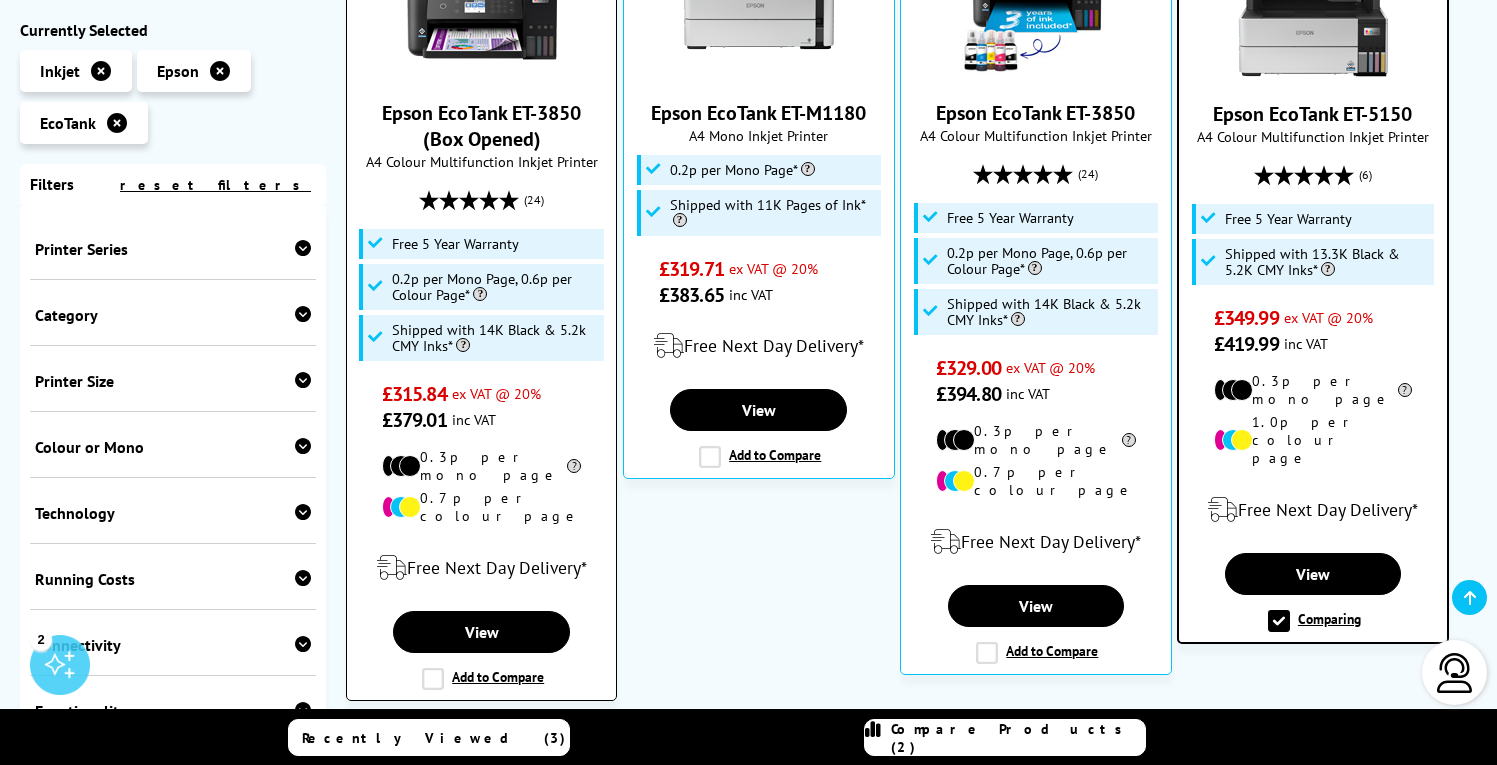 click on "Add to Compare" at bounding box center [483, 679] 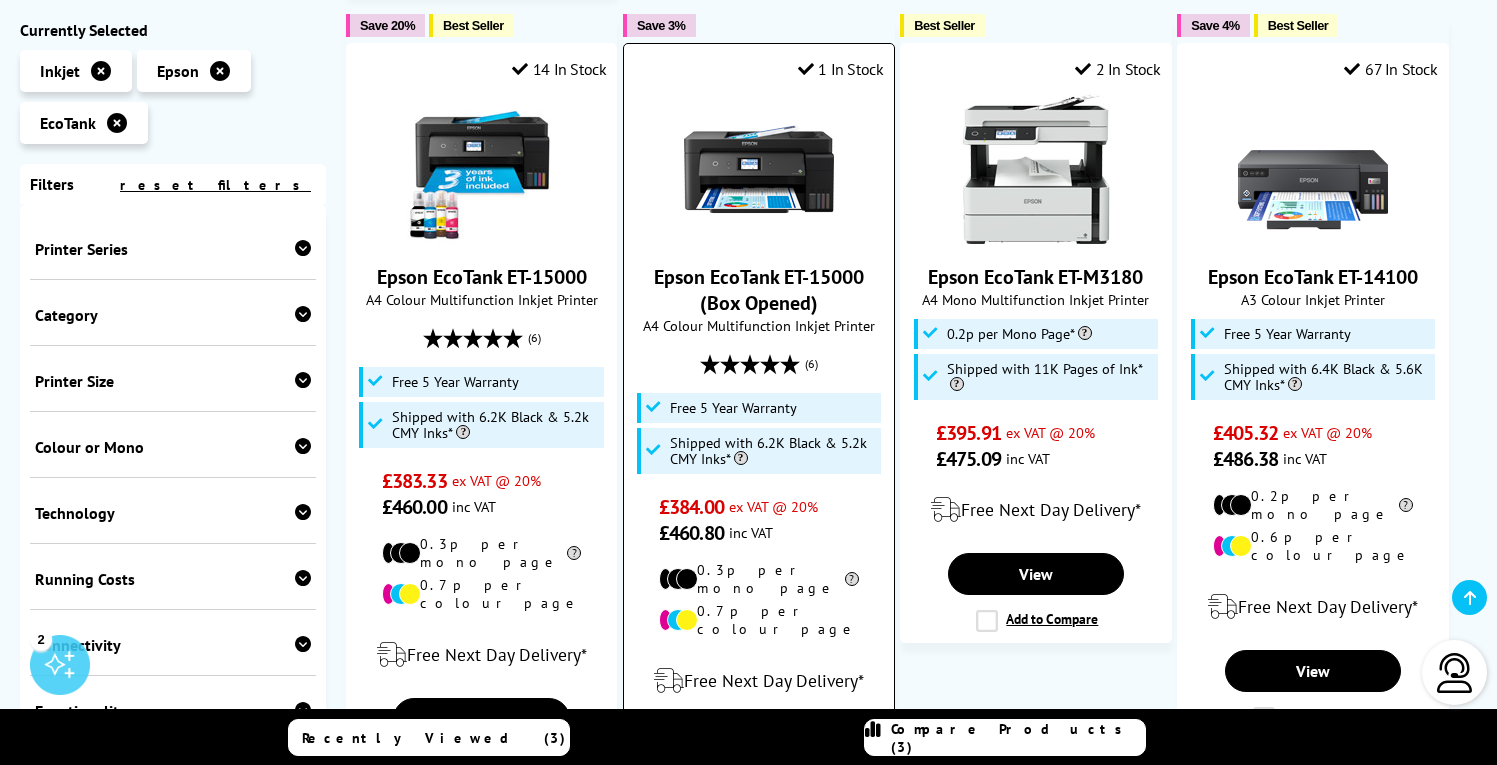 scroll, scrollTop: 1313, scrollLeft: 0, axis: vertical 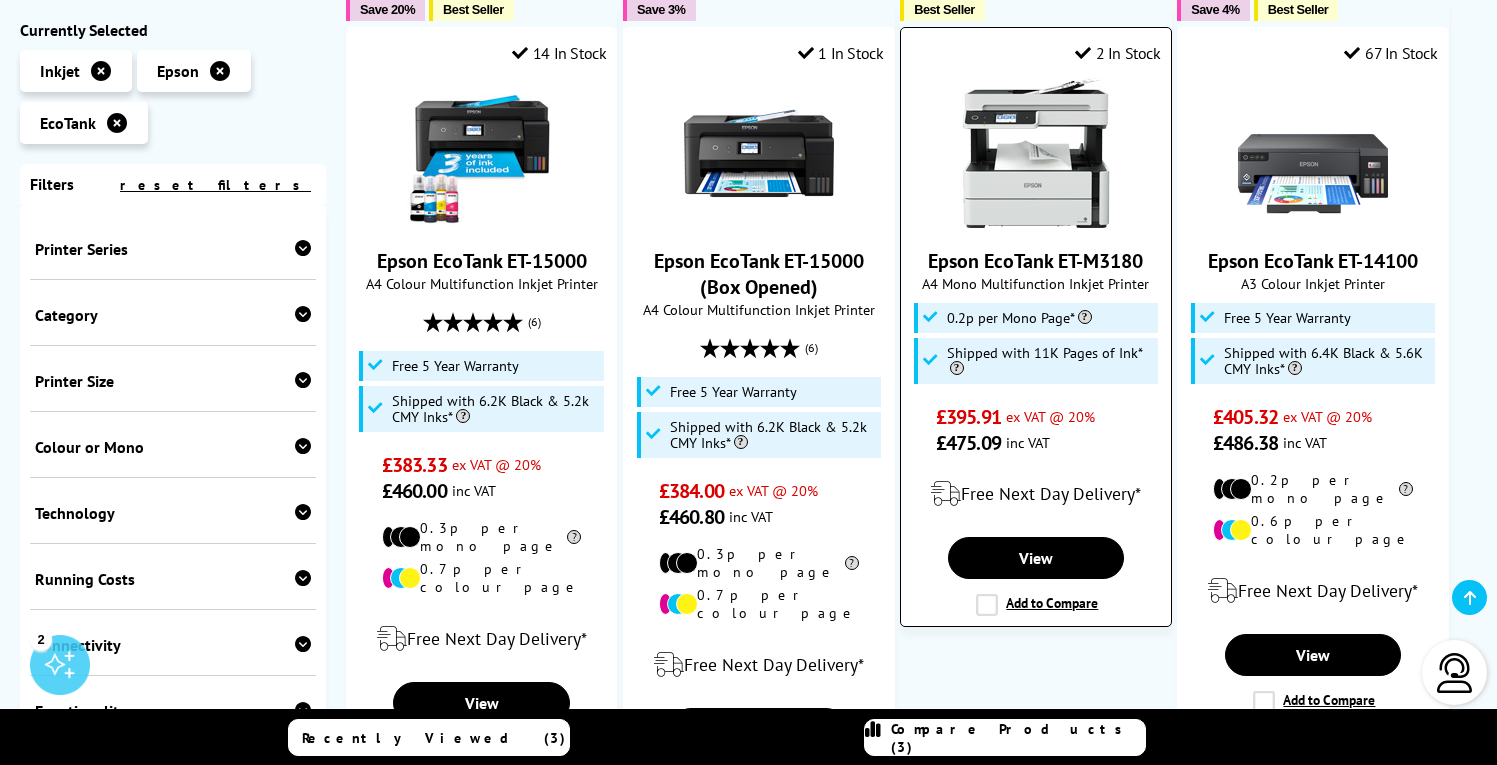 click on "Add to Compare" at bounding box center [1037, 605] 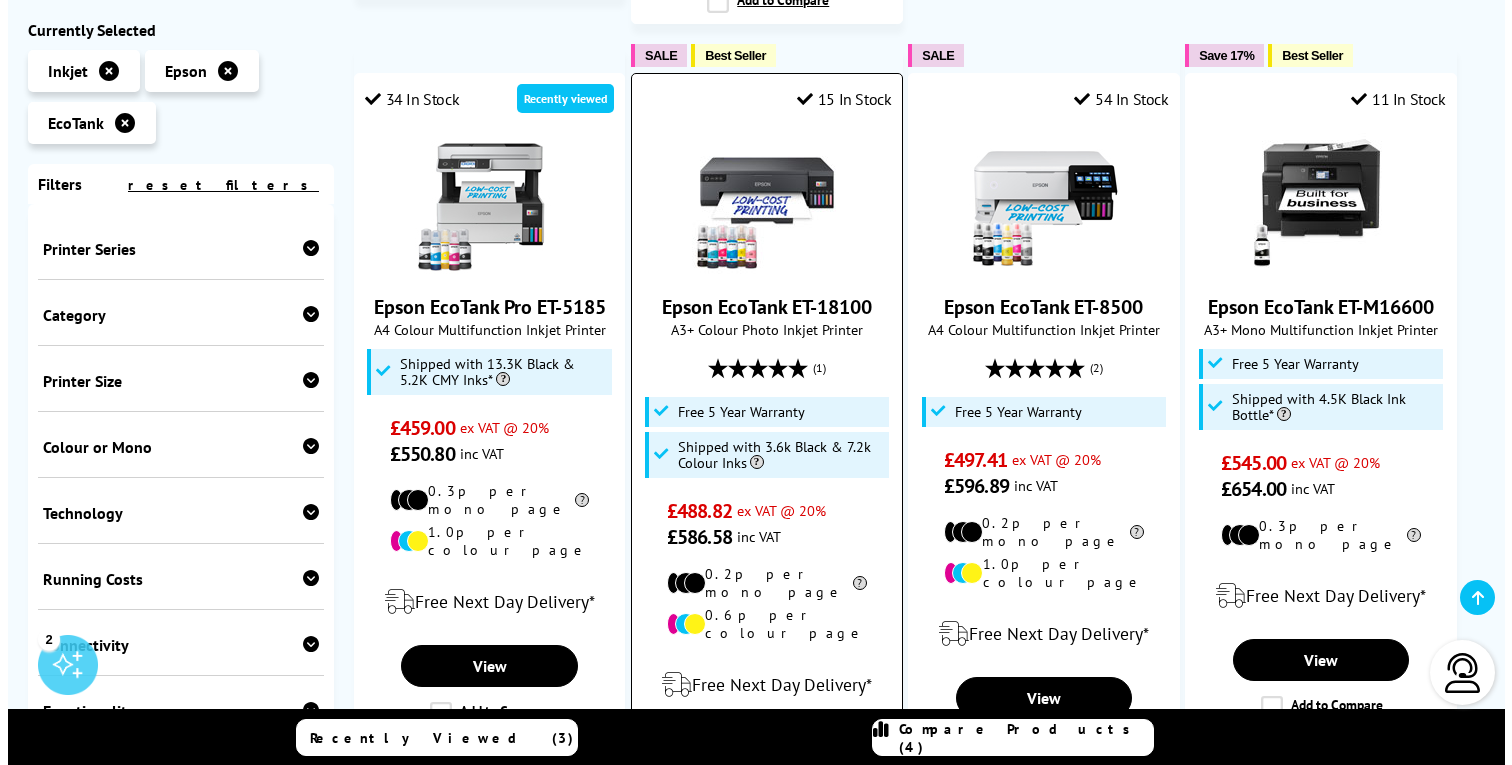 scroll, scrollTop: 2093, scrollLeft: 0, axis: vertical 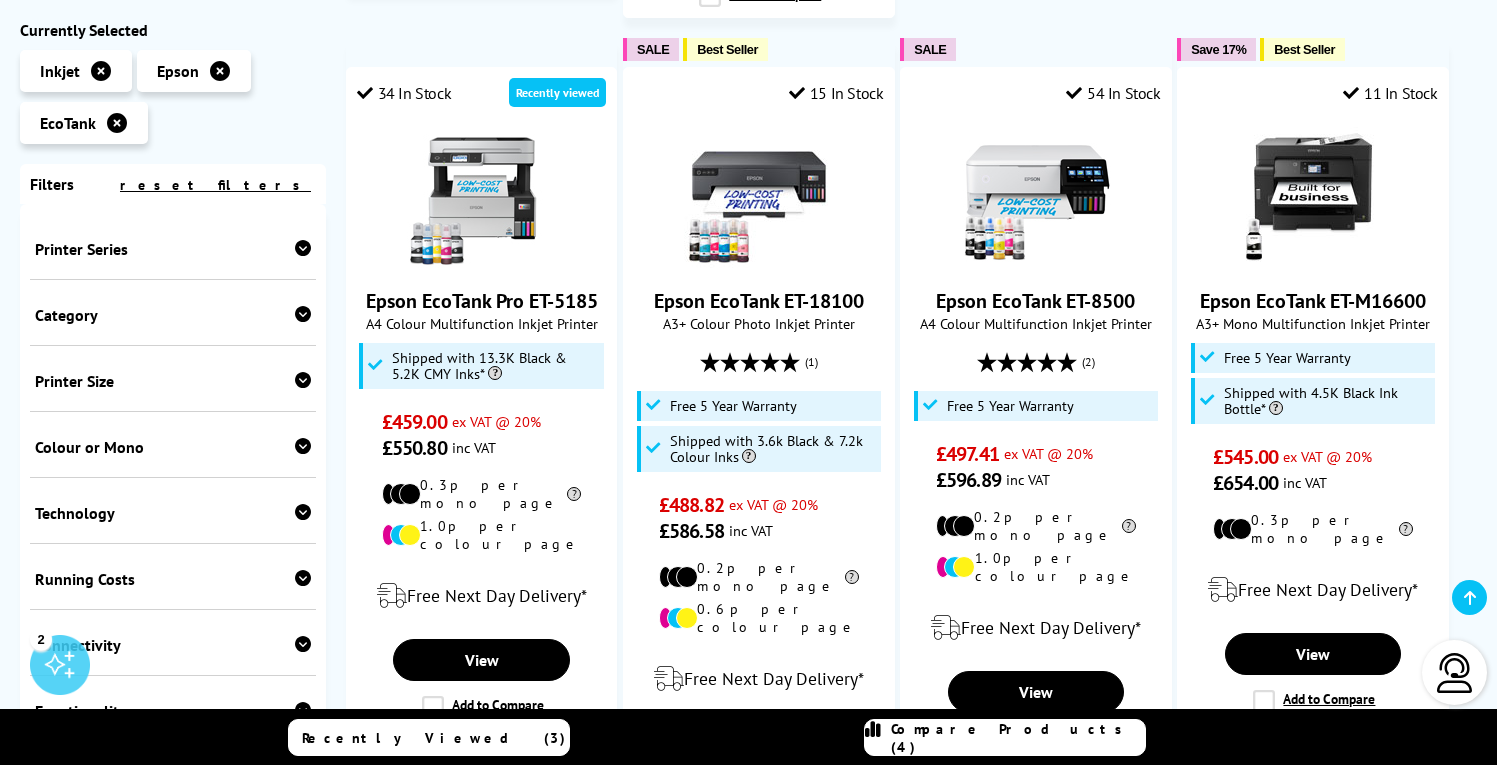 click on "Compare Products (4)" at bounding box center [1018, 738] 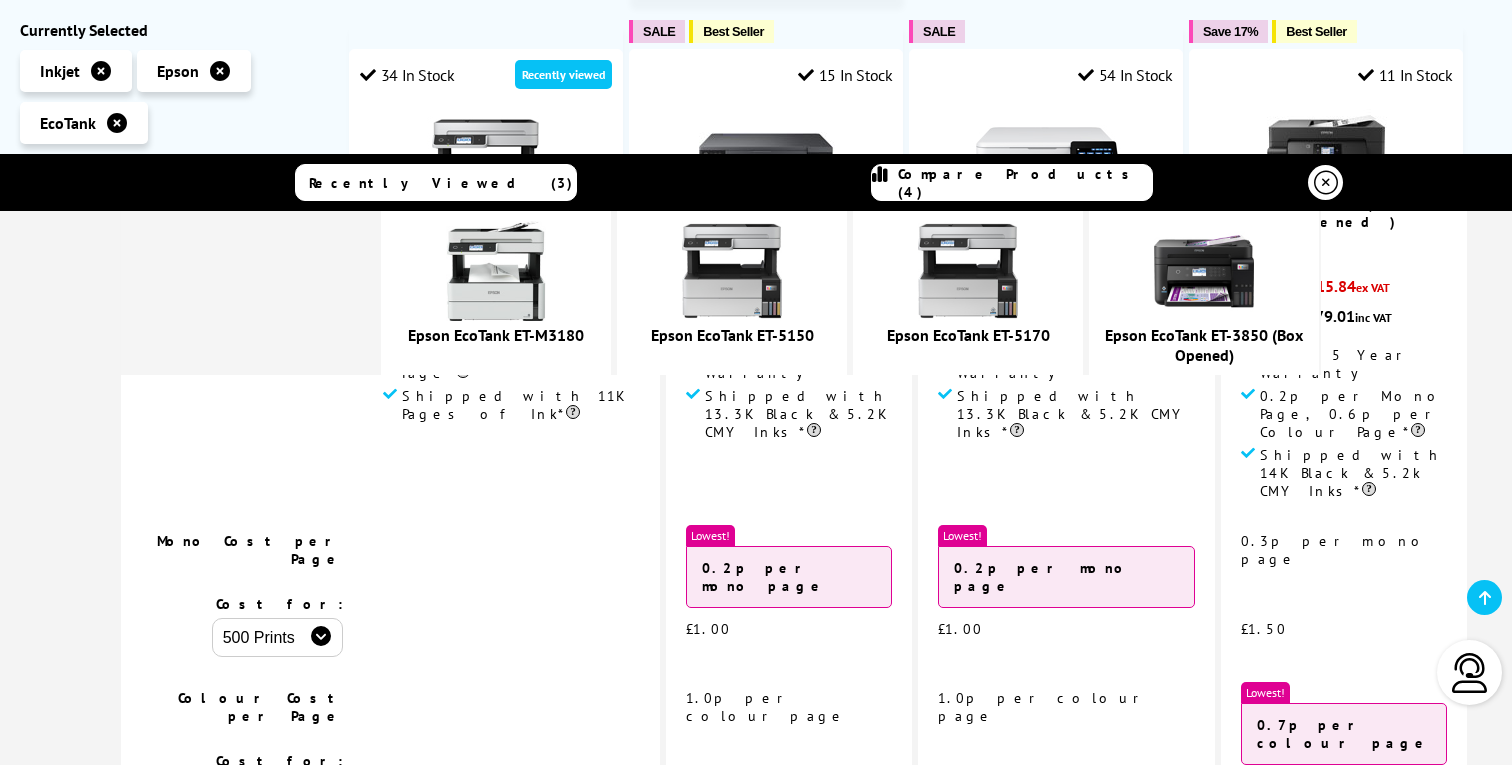 scroll, scrollTop: 336, scrollLeft: 0, axis: vertical 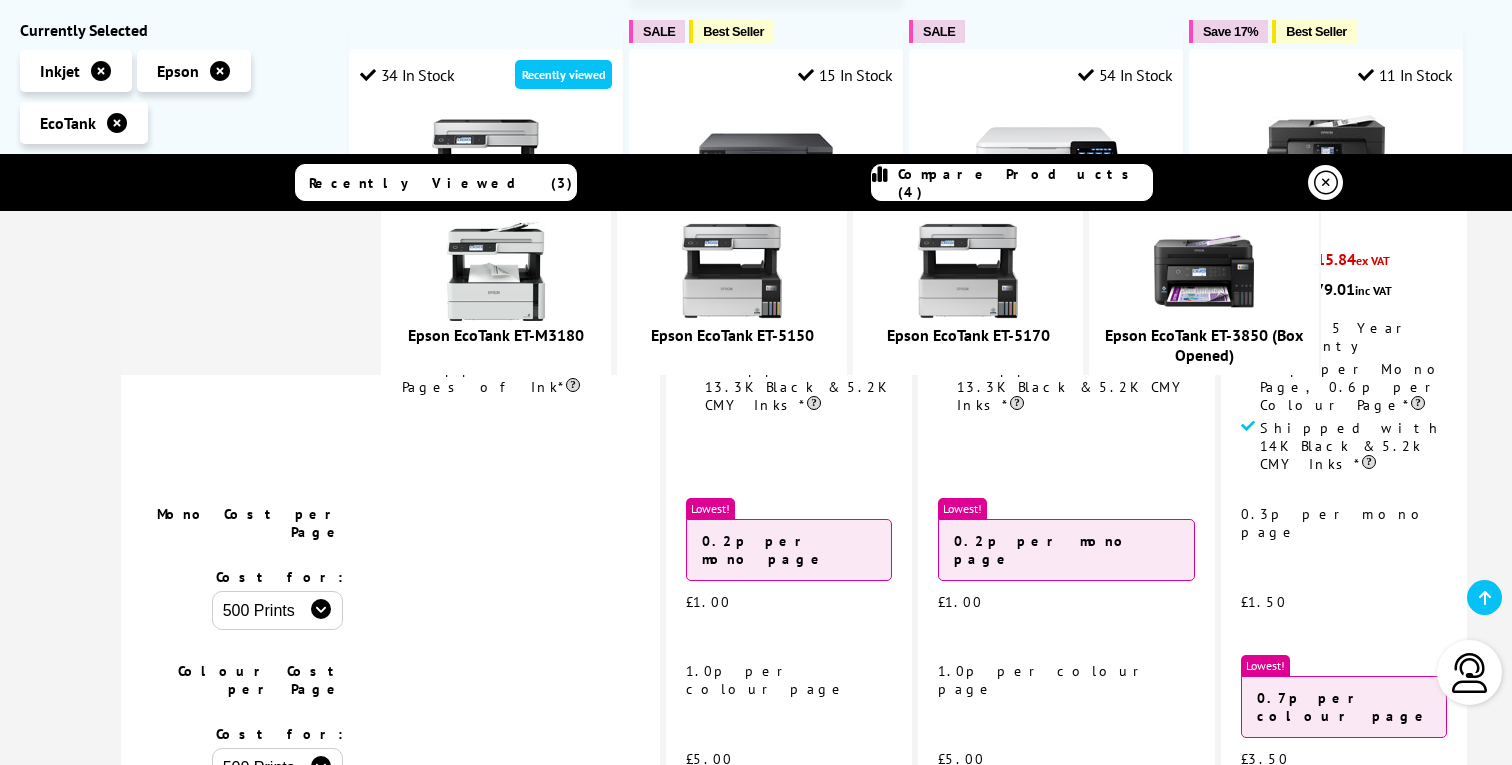 select on "2000" 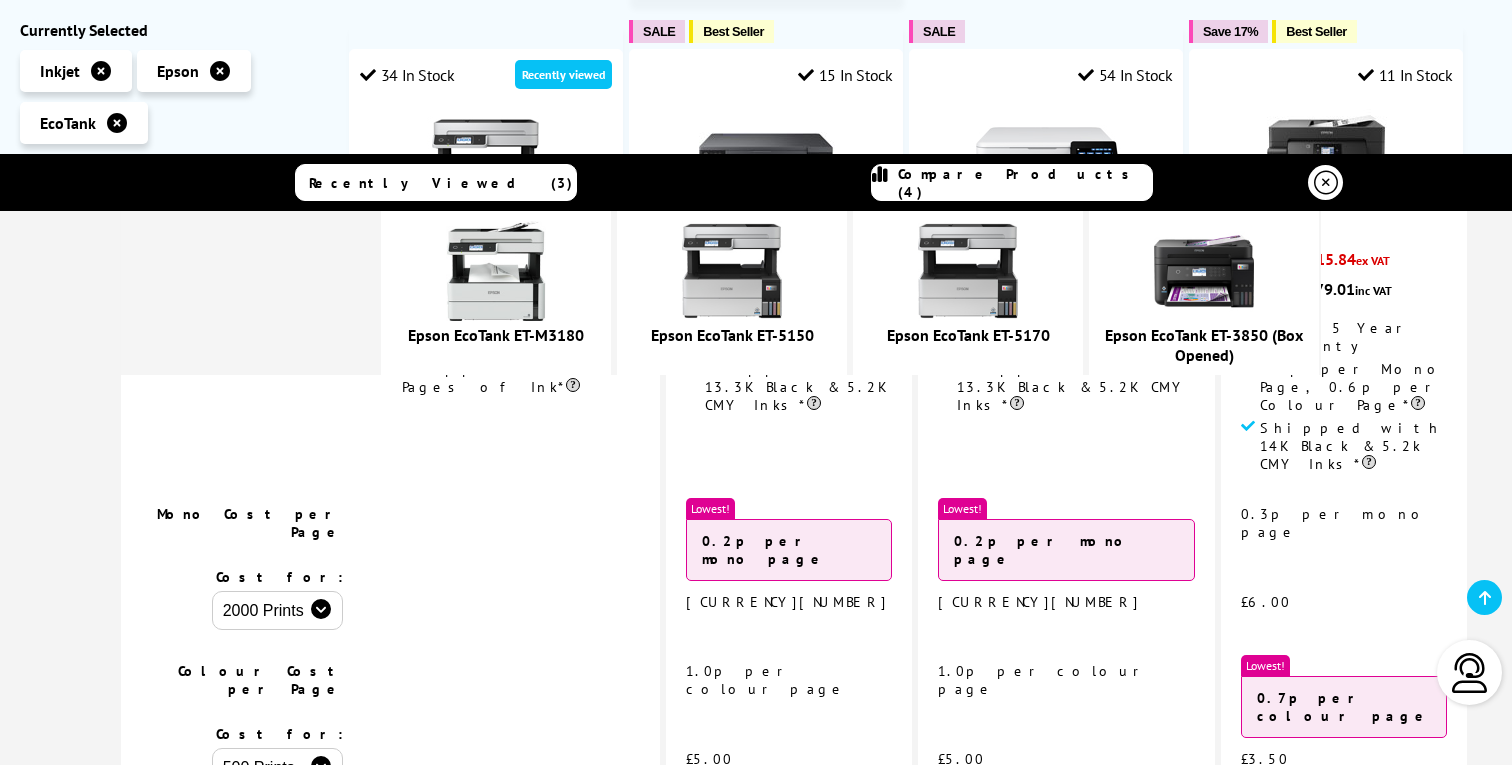 click on "500 Prints
1000 Prints
2000 Prints" at bounding box center [277, 767] 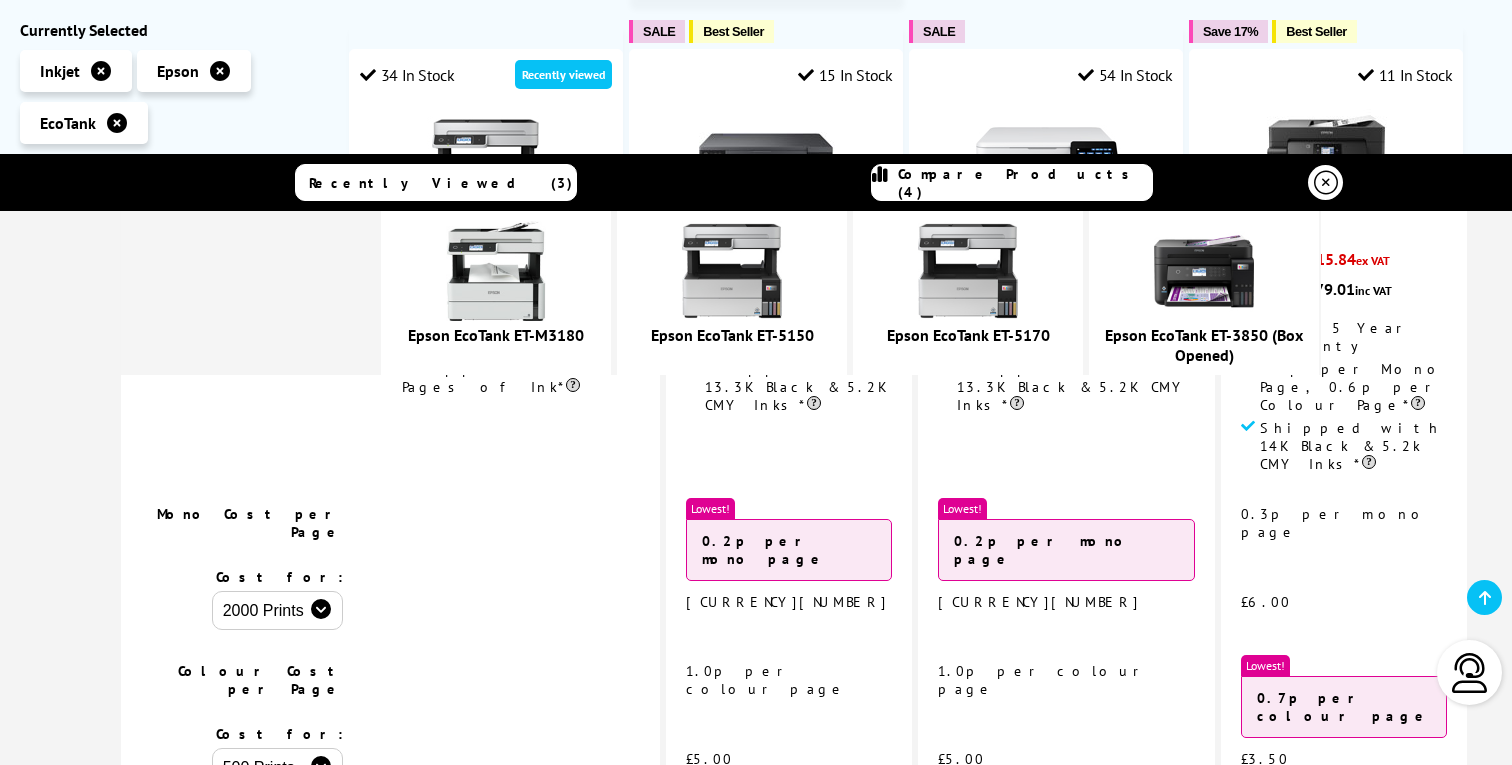 select on "2000" 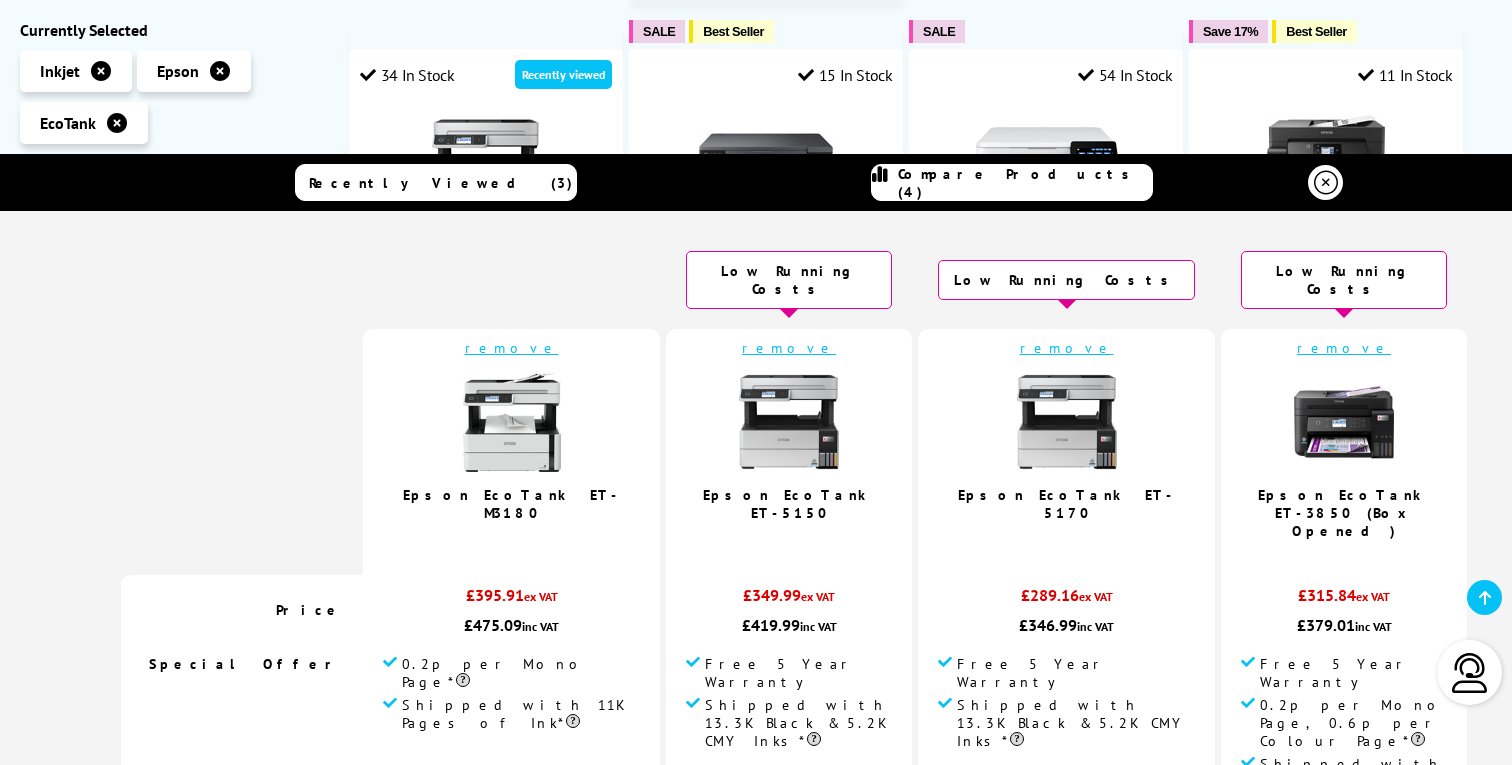 scroll, scrollTop: 0, scrollLeft: 0, axis: both 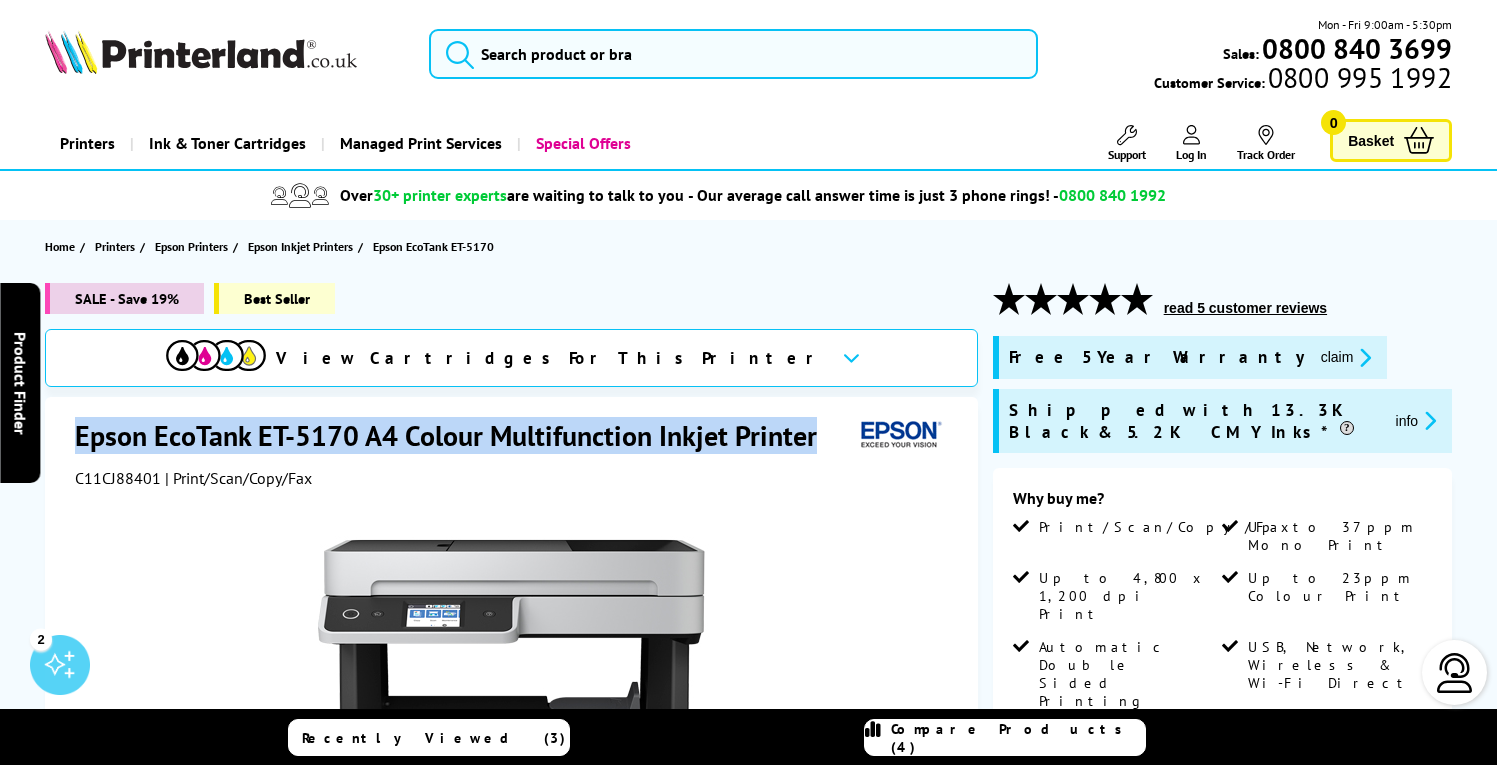 drag, startPoint x: 70, startPoint y: 439, endPoint x: 816, endPoint y: 438, distance: 746.0007 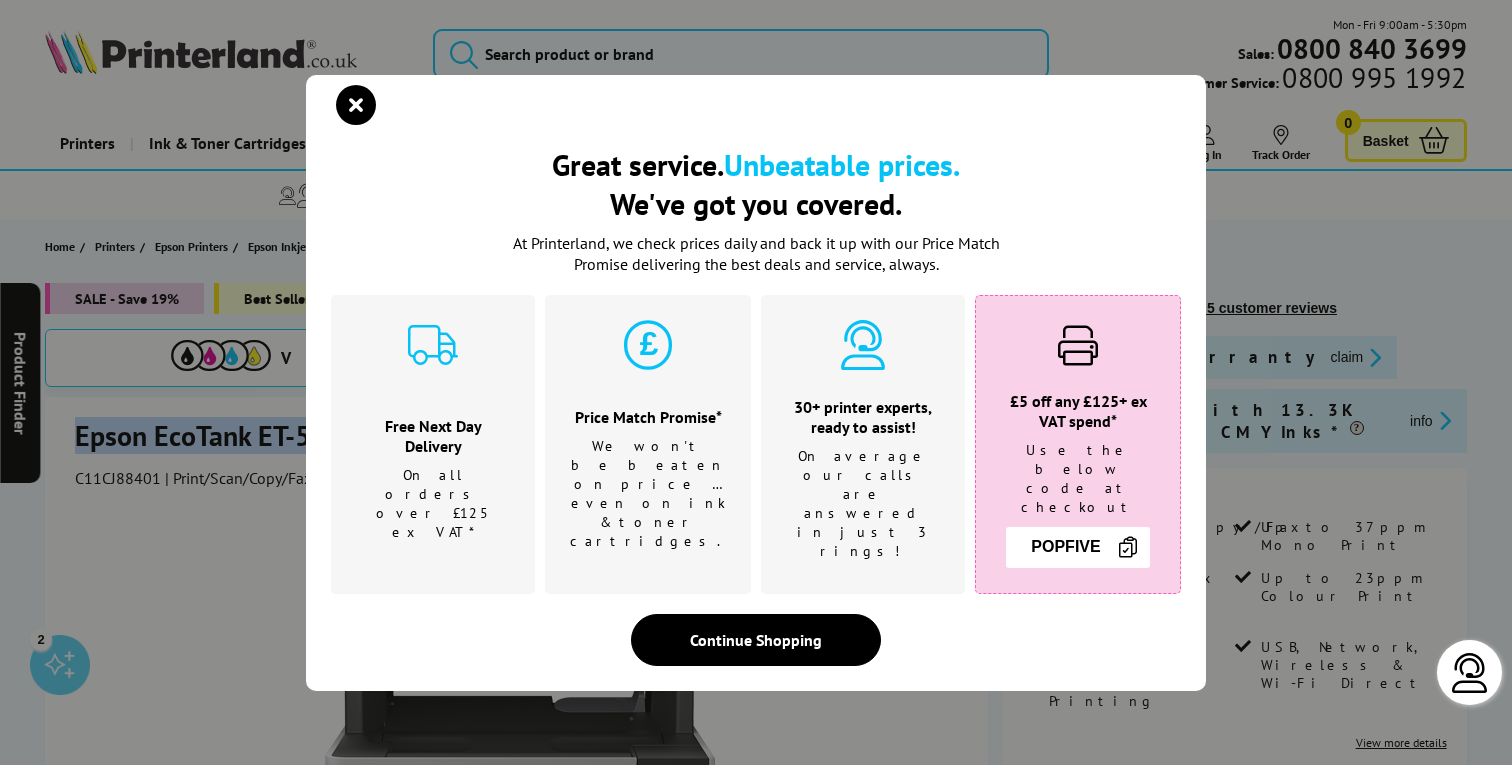 copy on "Epson EcoTank ET-5170 A4 Colour Multifunction Inkjet Printer" 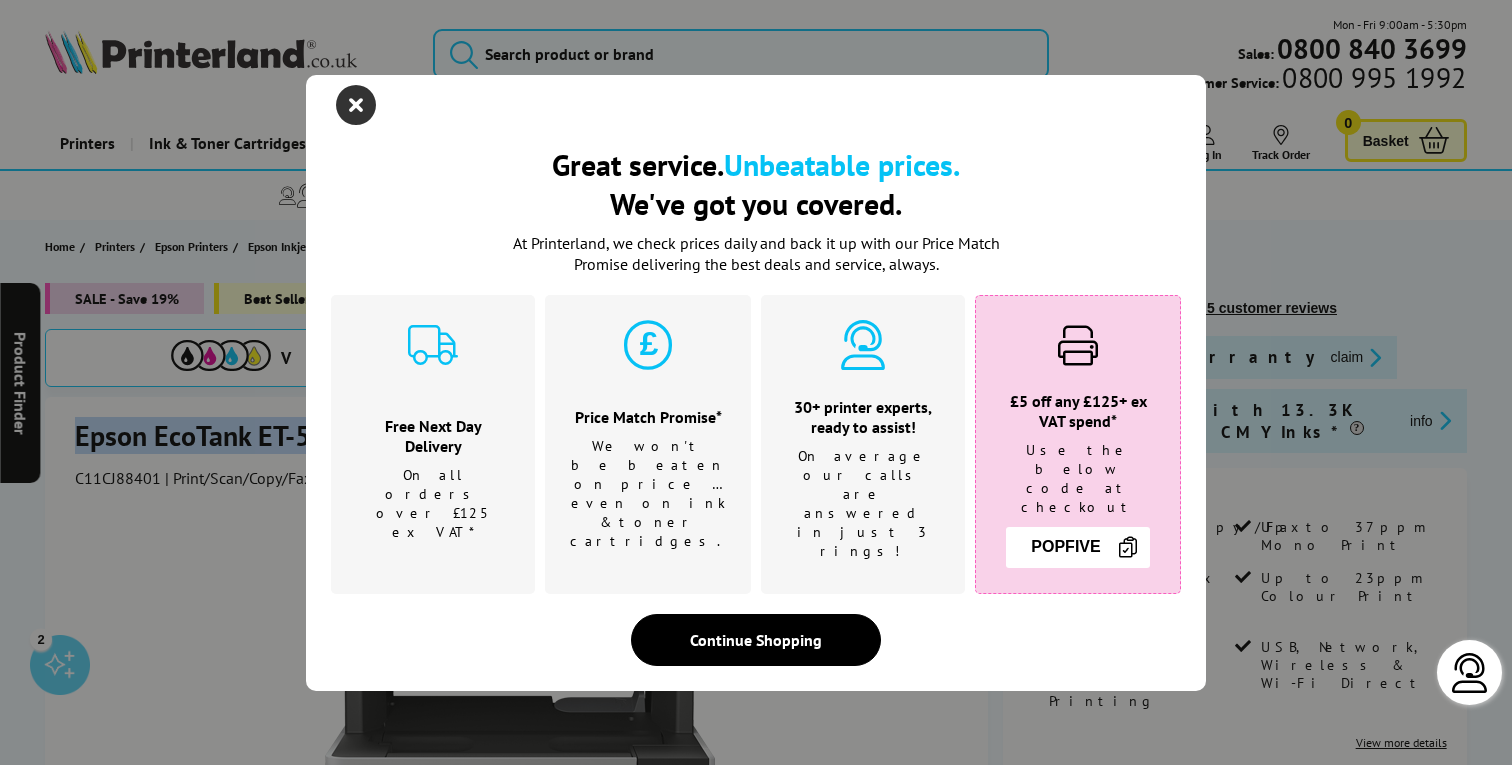click at bounding box center [356, 105] 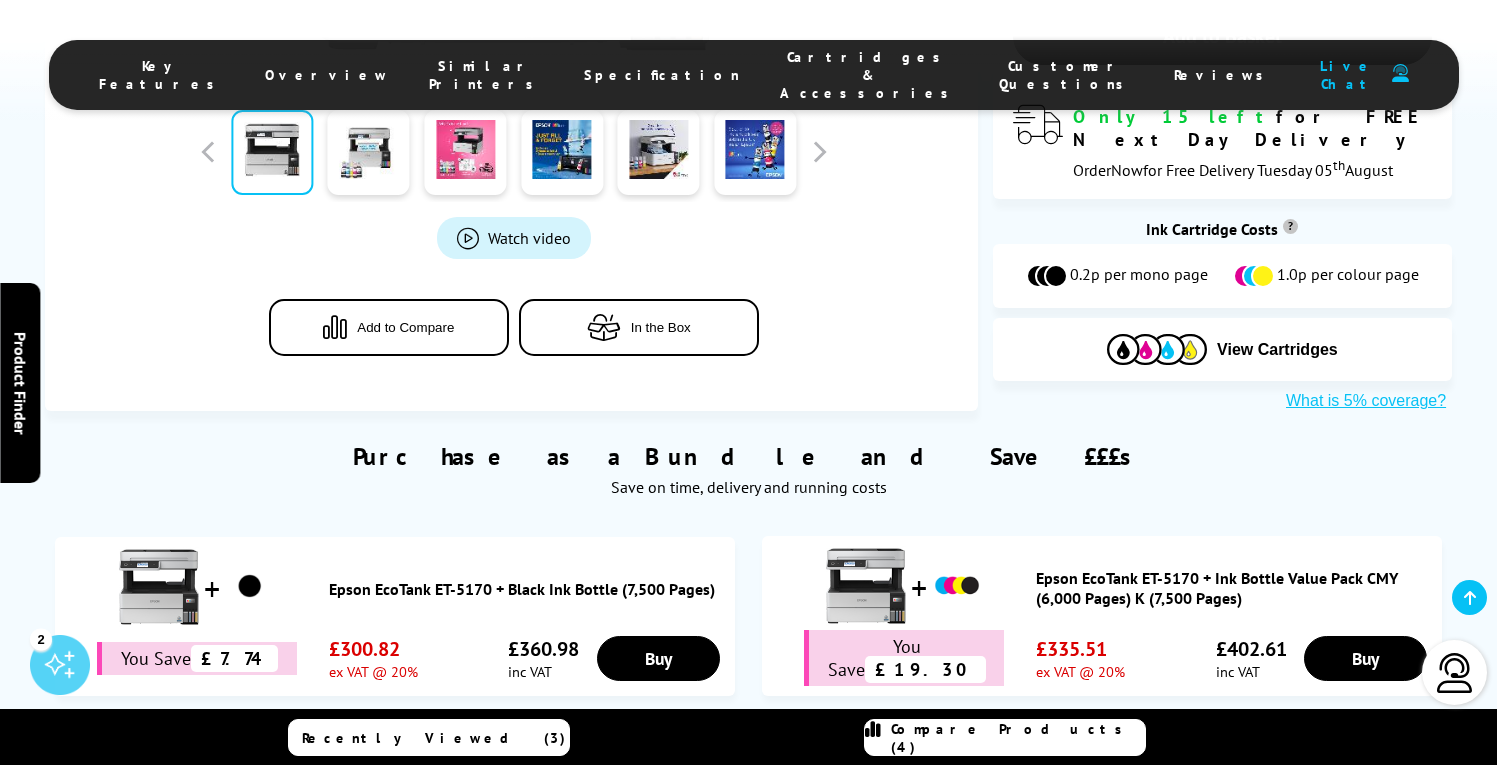 scroll, scrollTop: 984, scrollLeft: 0, axis: vertical 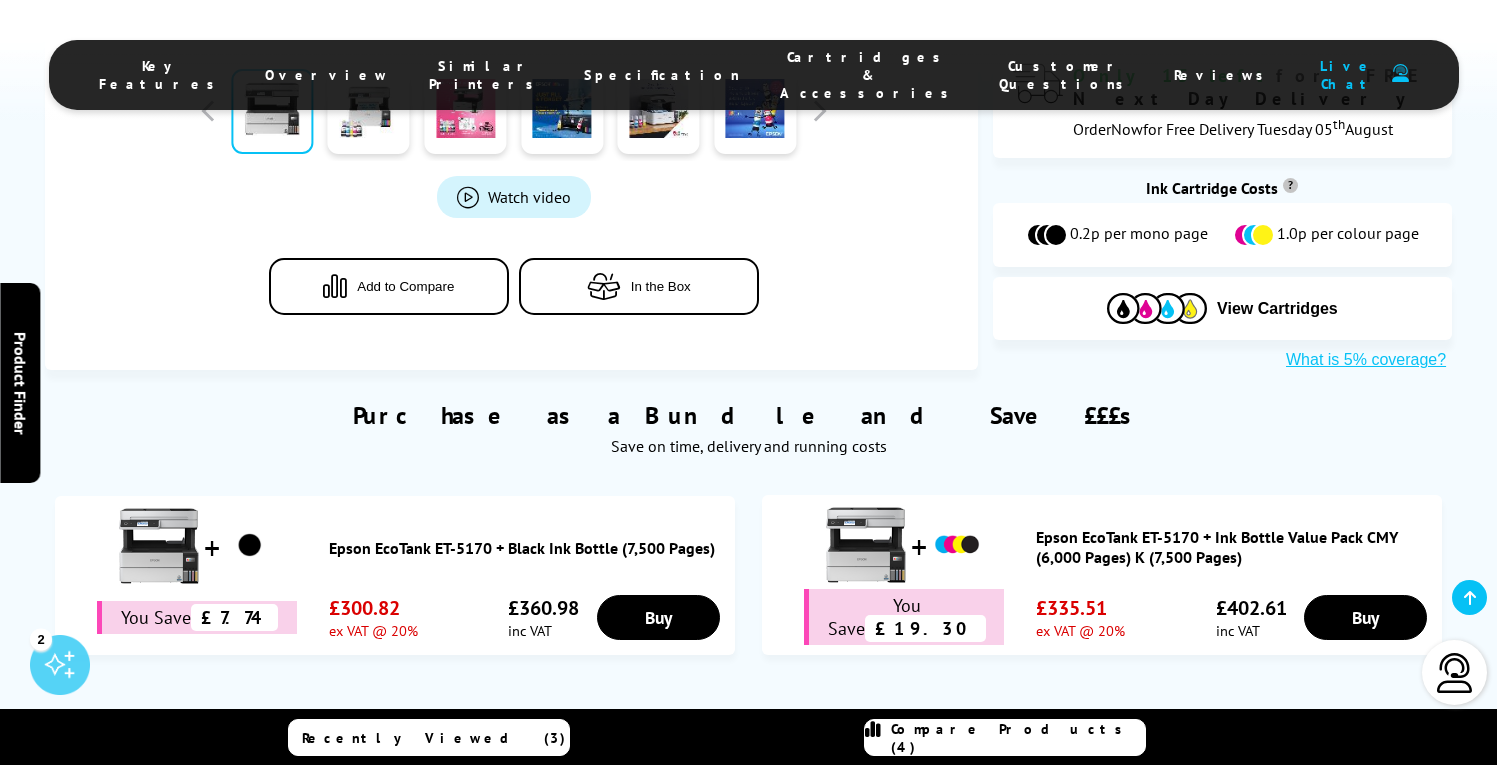 click on "Epson EcoTank ET-5170 + Ink Bottle Value Pack CMY (6,000 Pages) K (7,500 Pages)" at bounding box center [1234, 547] 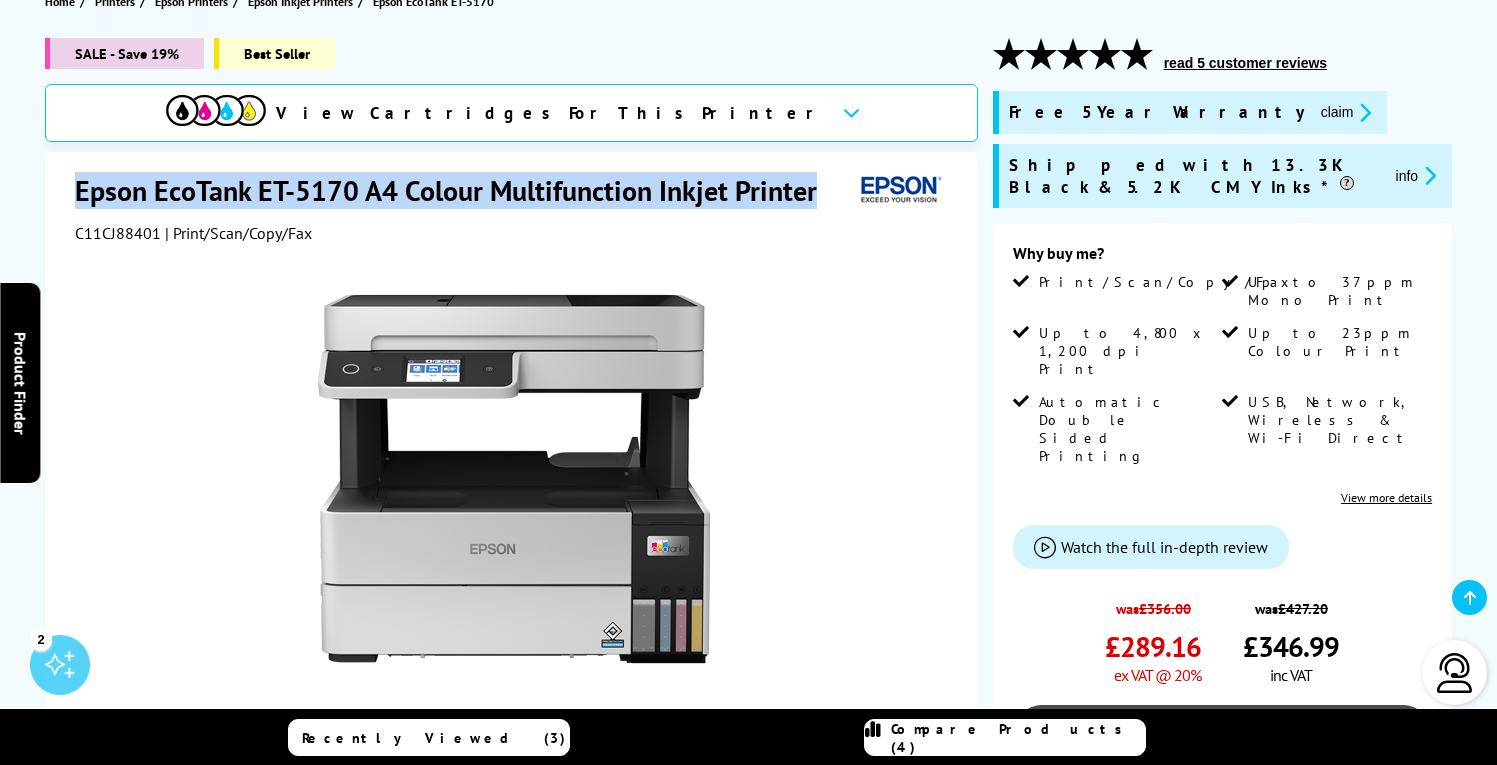 scroll, scrollTop: 257, scrollLeft: 0, axis: vertical 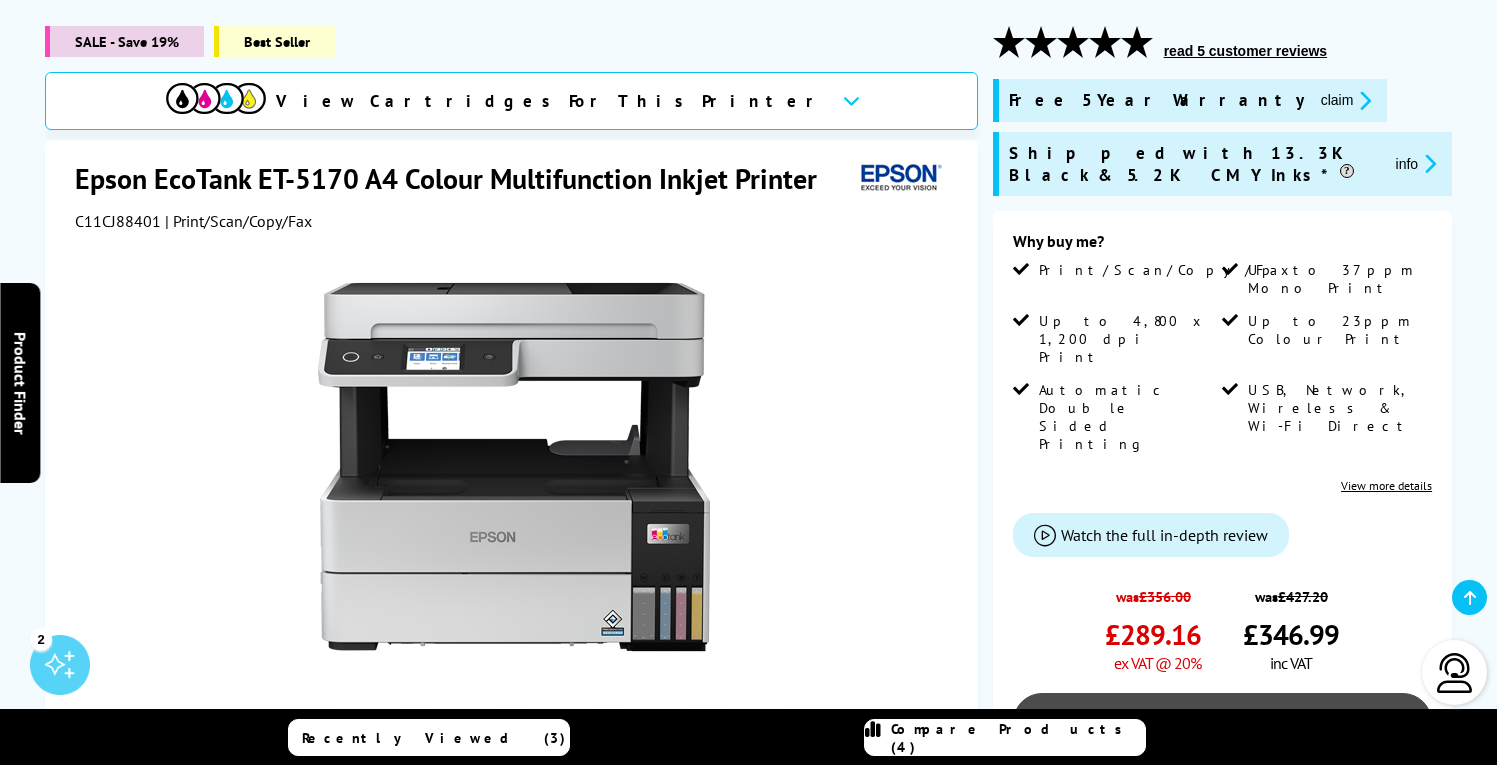 click on "Add to Basket" at bounding box center (1222, 722) 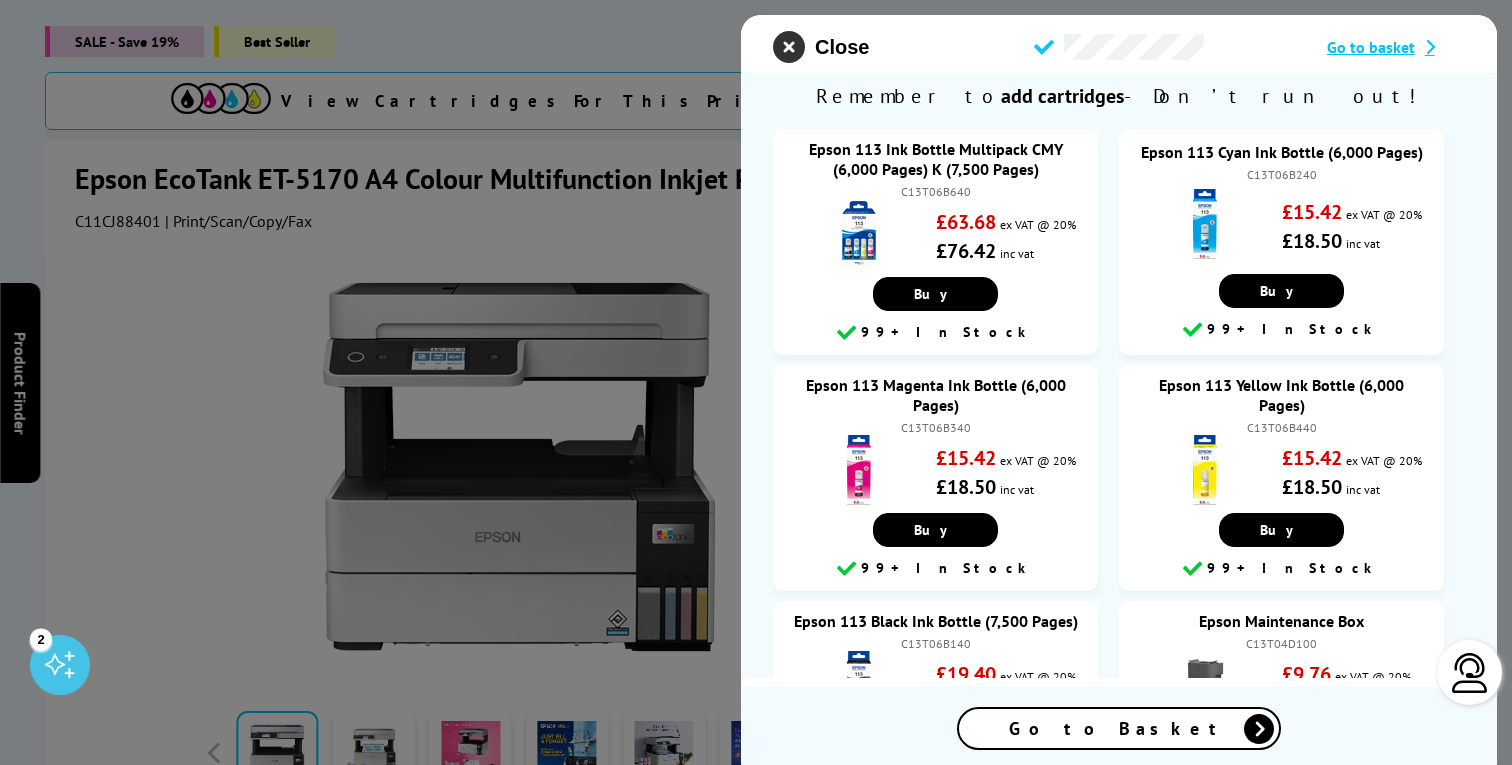 click at bounding box center (789, 47) 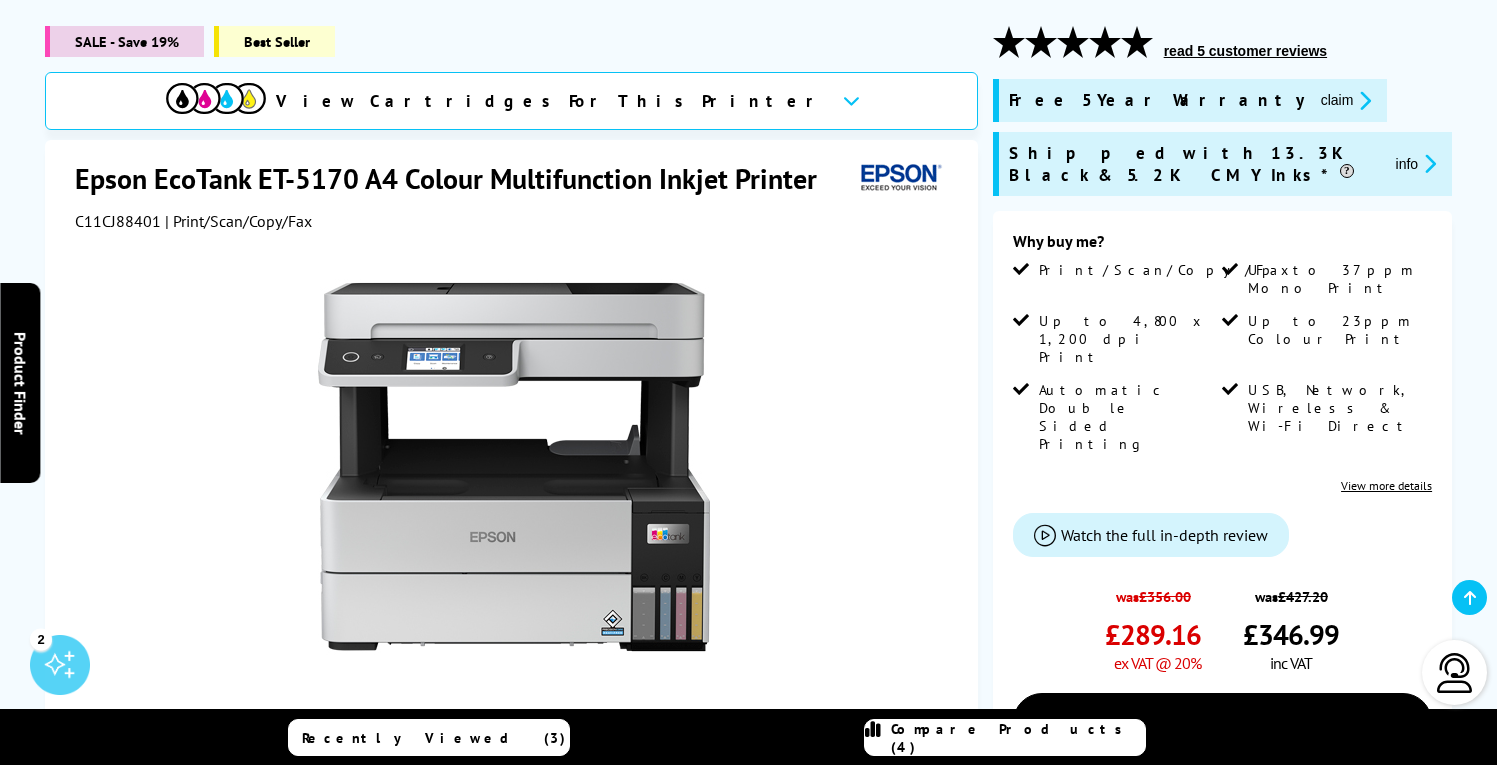 click on "View Cartridges For This Printer" at bounding box center [551, 101] 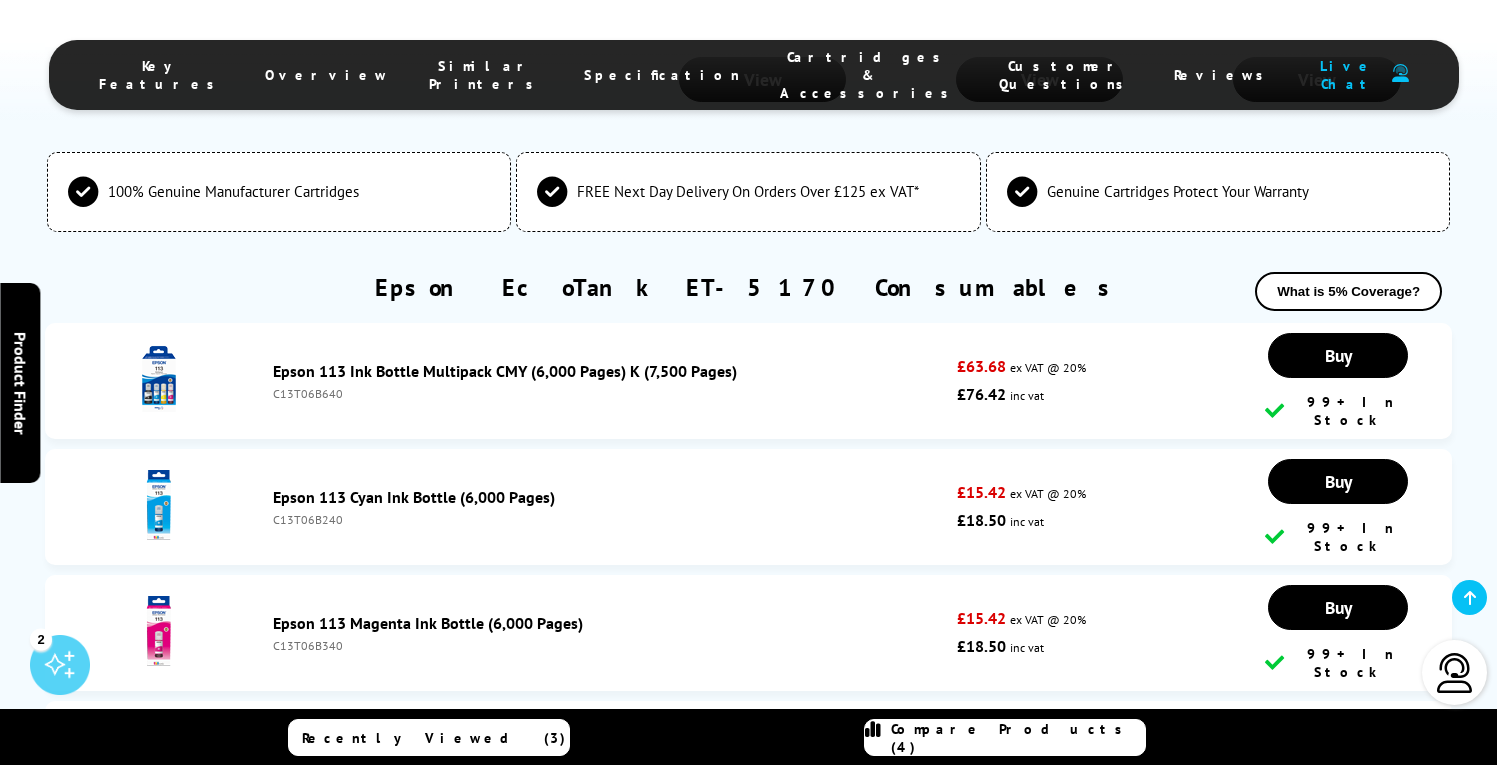 scroll, scrollTop: 5770, scrollLeft: 0, axis: vertical 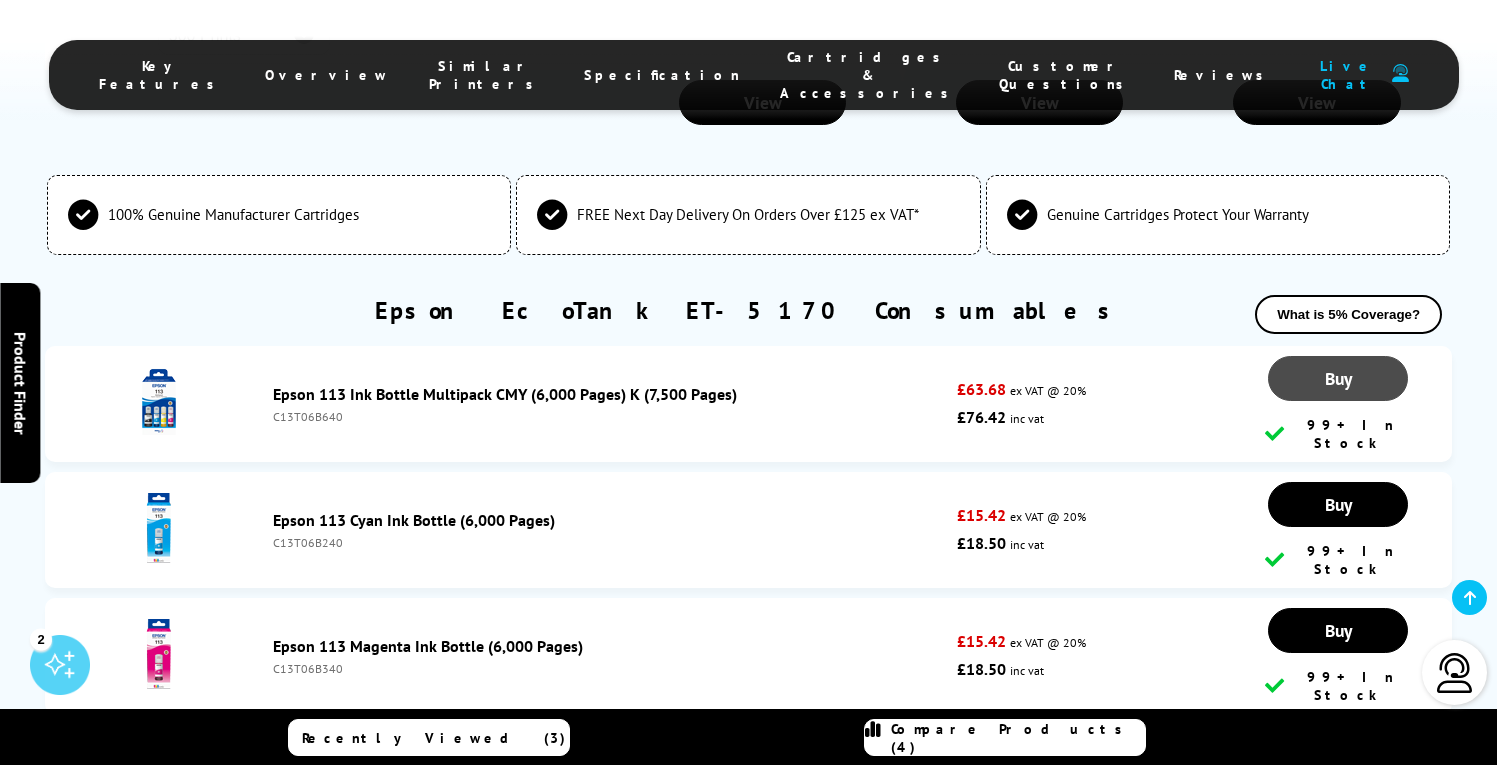 click on "Buy" at bounding box center [1338, 378] 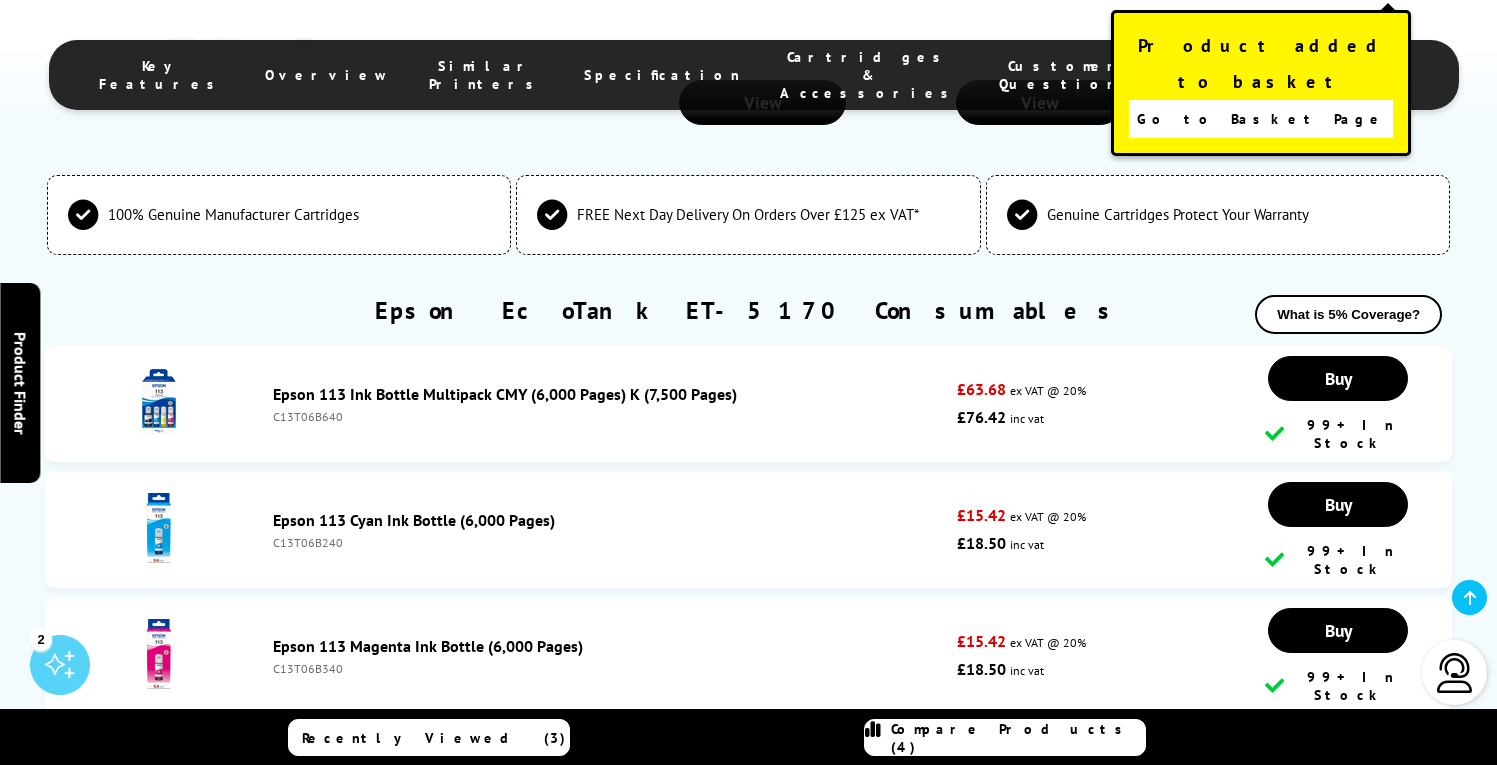 click on "Go to Basket Page" at bounding box center [1261, 119] 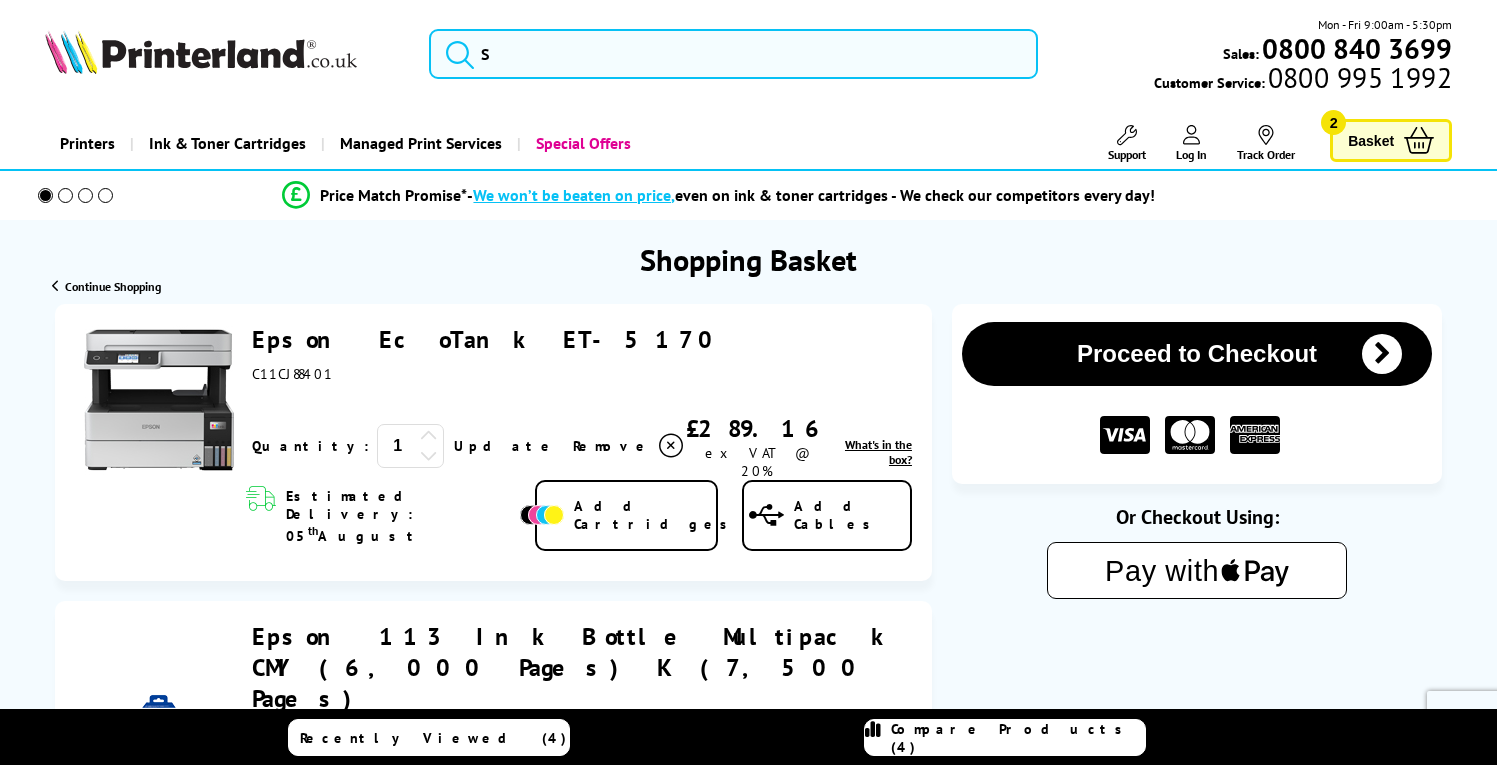 scroll, scrollTop: 0, scrollLeft: 0, axis: both 